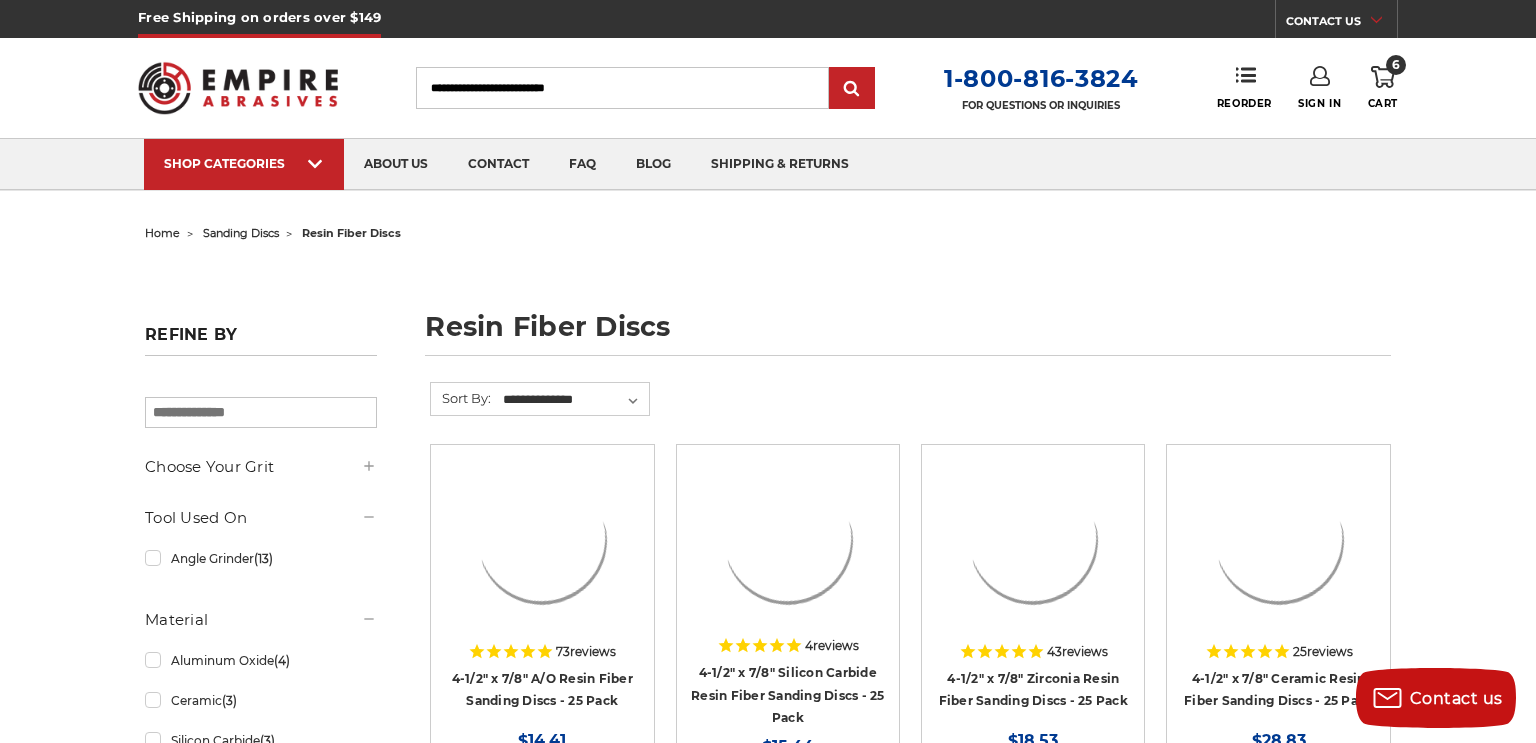 scroll, scrollTop: 1577, scrollLeft: 0, axis: vertical 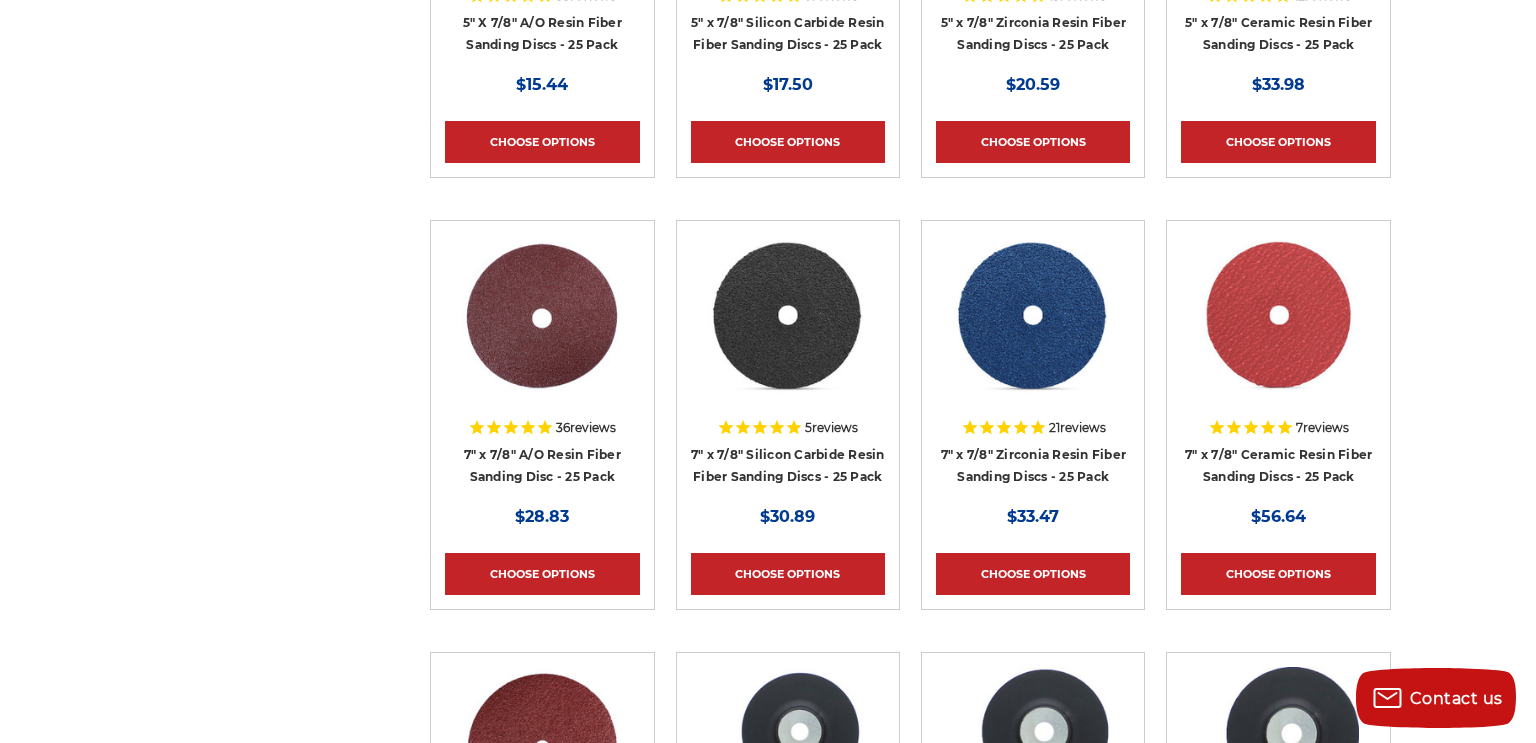 click on "Refine by
×
Browse by Choose Your Grit, Grit & more
Hide Filters
Show Filters
Choose Your Grit
#24 Grit
(12)
(13) (13)" at bounding box center (768, 981) 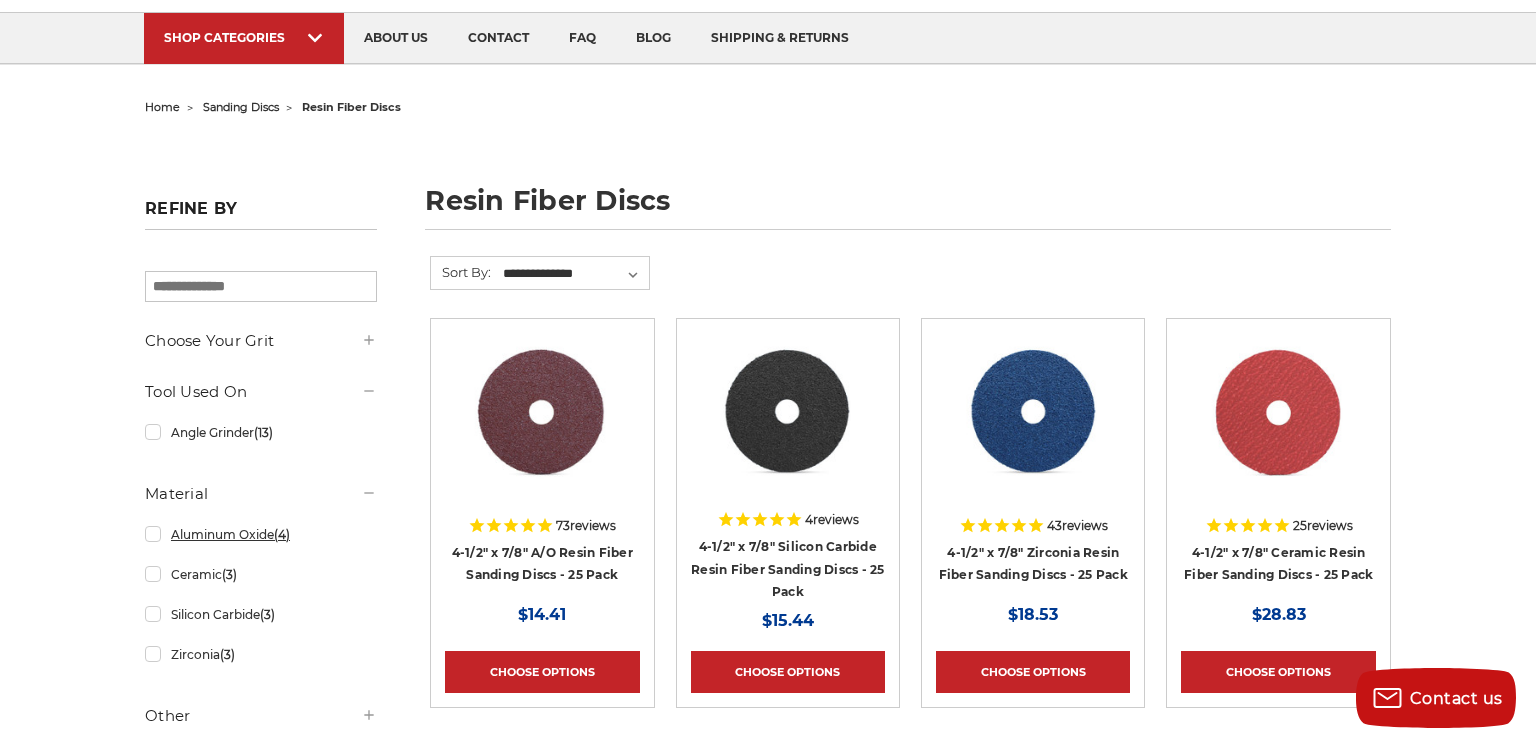 scroll, scrollTop: 0, scrollLeft: 0, axis: both 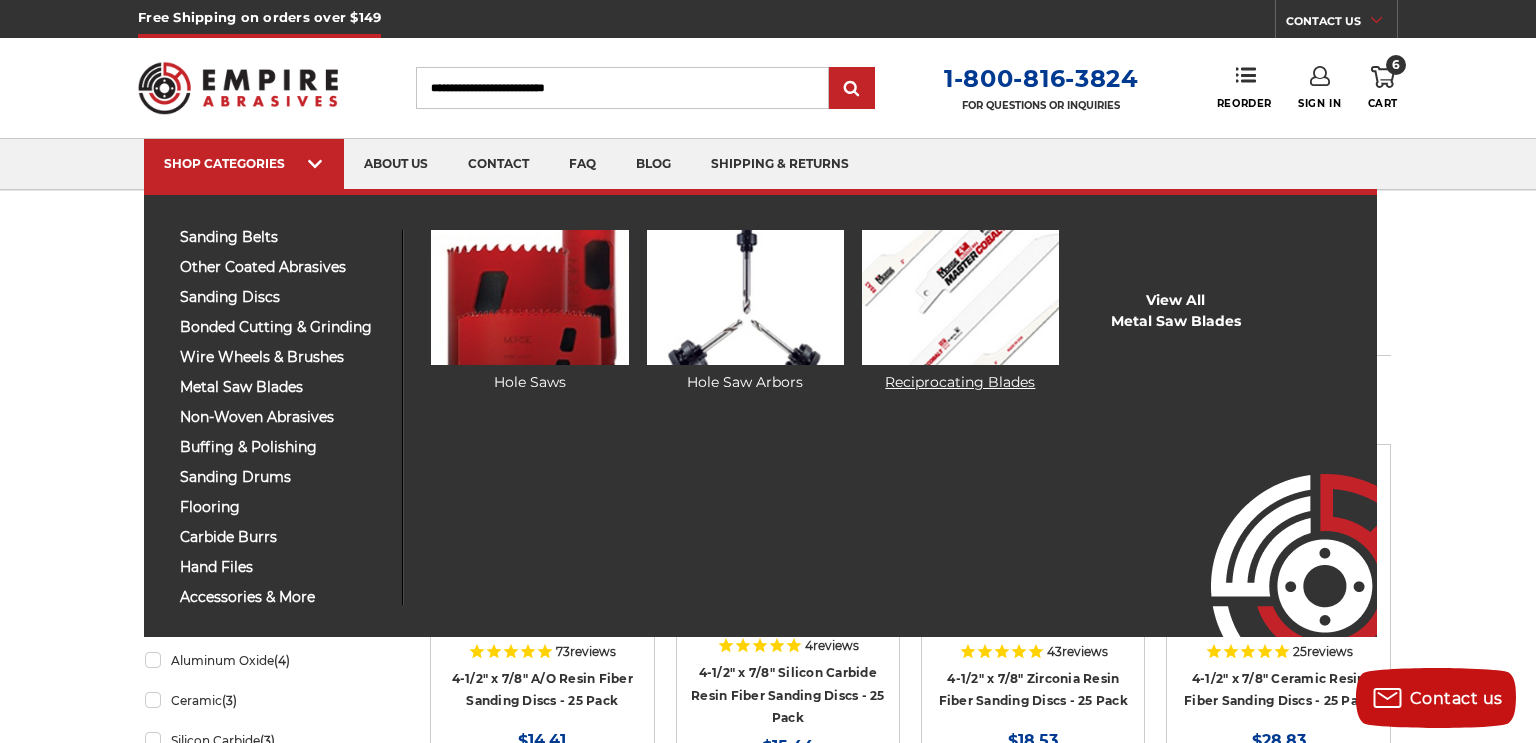click at bounding box center (960, 297) 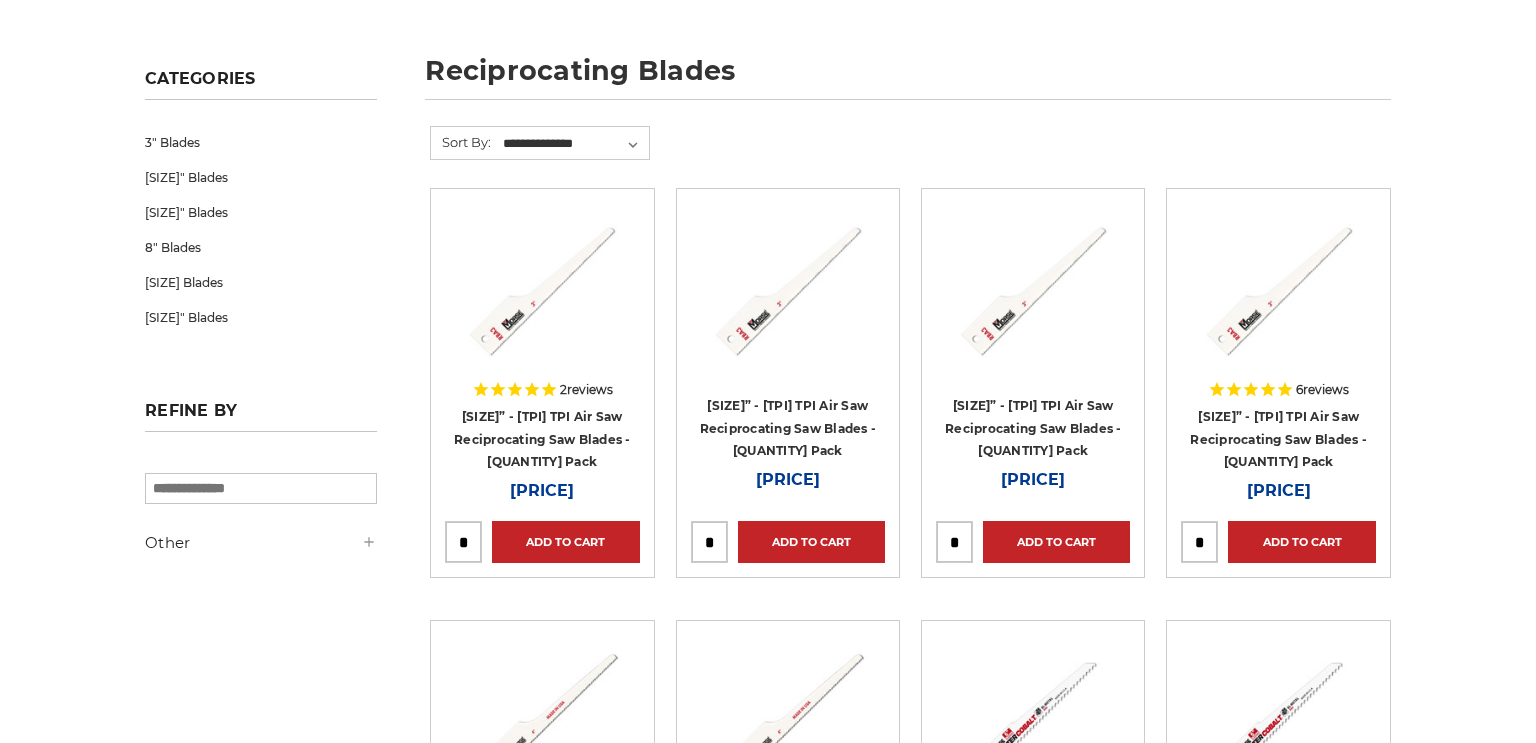 scroll, scrollTop: 284, scrollLeft: 0, axis: vertical 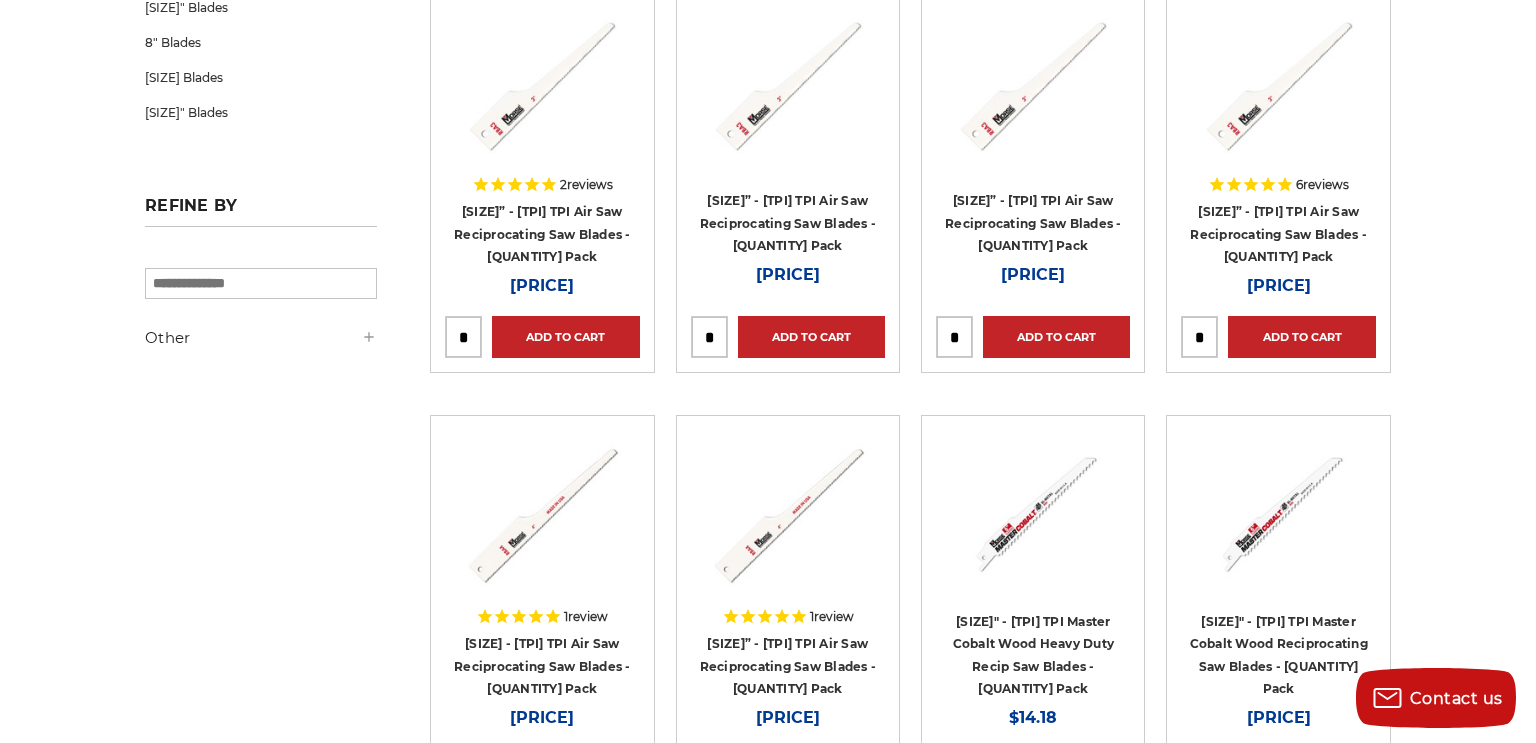 click on "Categories
3" Blades
4" Blades
6" Blades
8" Blades
9" Blades
12" Blades
Refine by
×
Browse by Choose Your Grit, Grit & more
Hide Filters
Show Filters" at bounding box center (768, 1632) 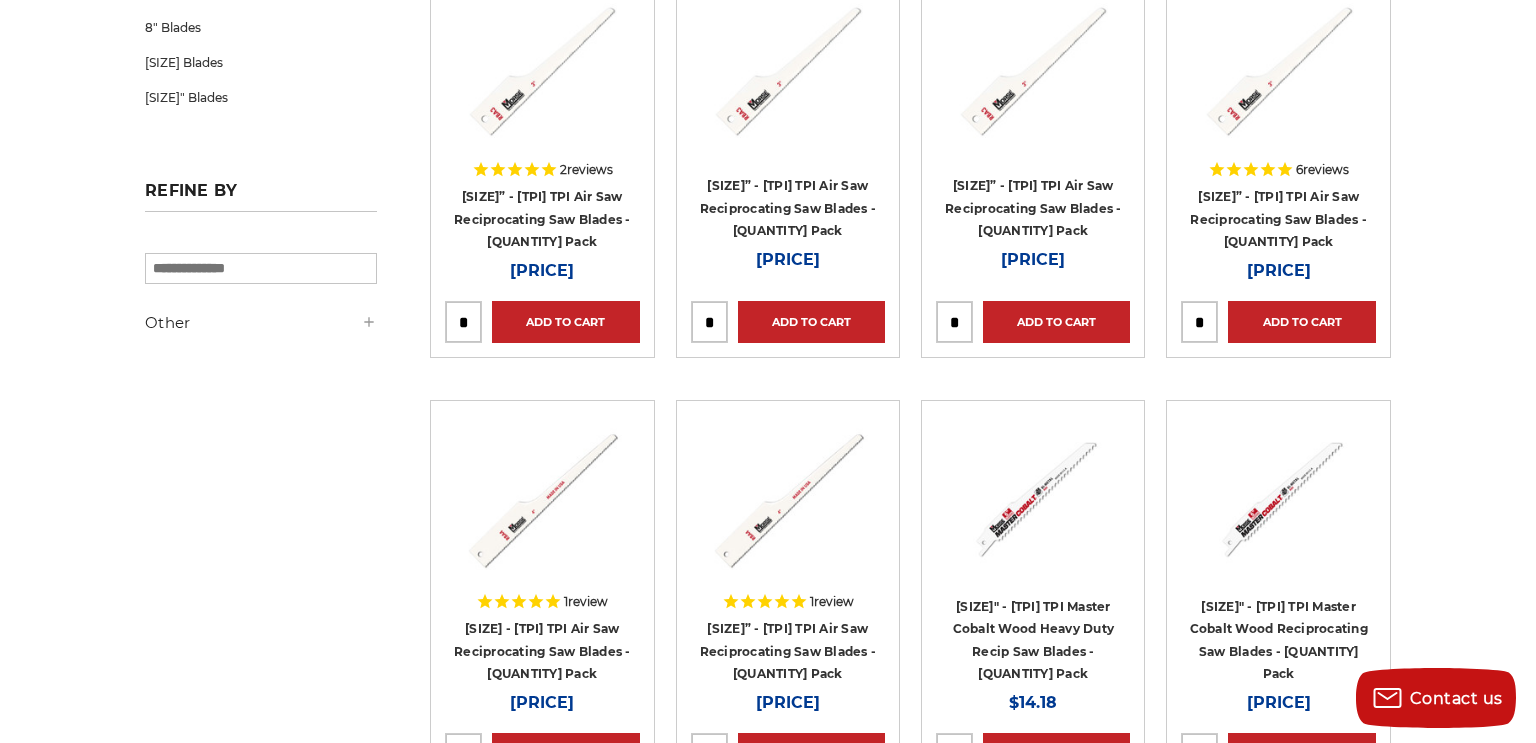 click on "home
metal saw blades
reciprocating blades
reciprocating blades
Categories
3" Blades
4" Blades
6" Blades
8" Blades
9" Blades
12" Blades
Refine by
×" at bounding box center [768, 1535] 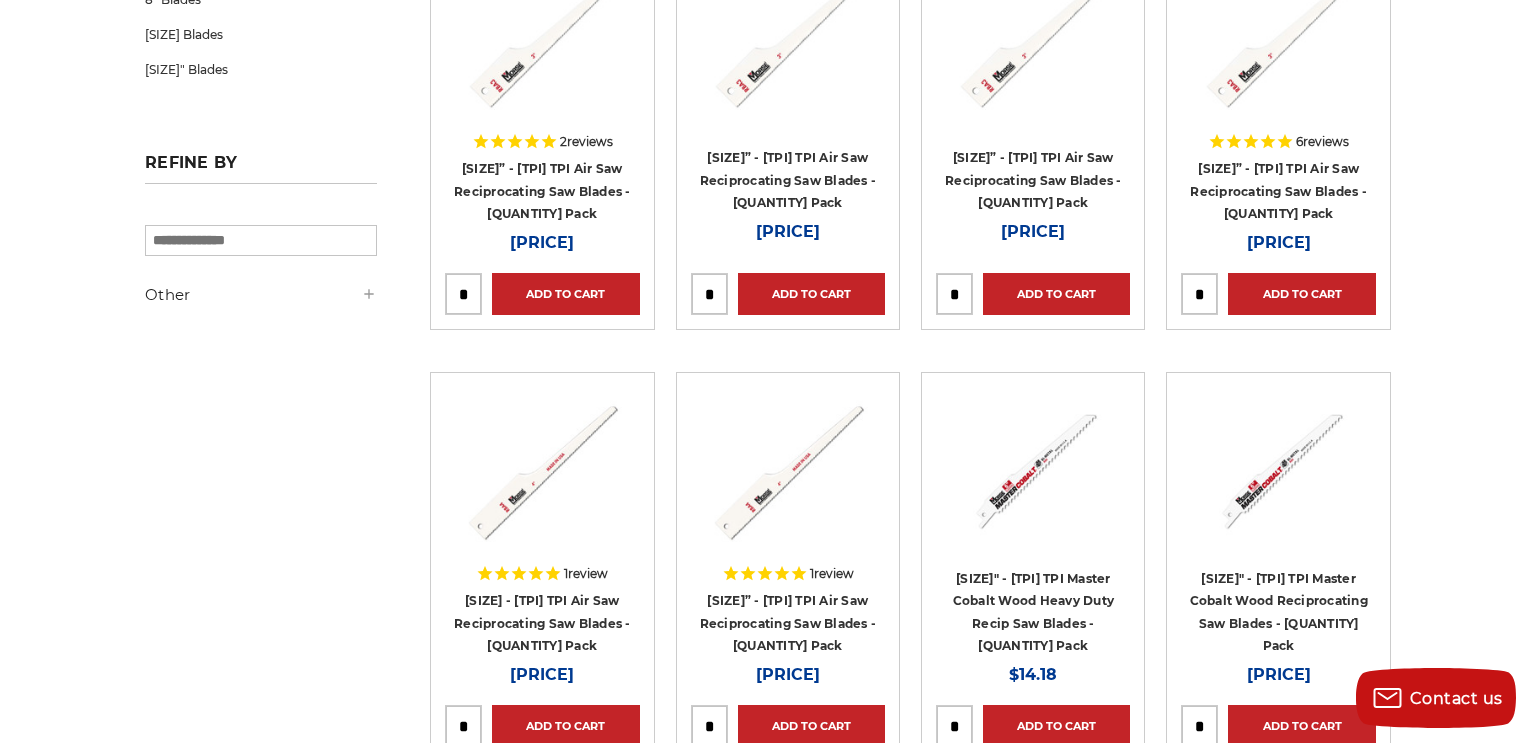 scroll, scrollTop: 525, scrollLeft: 0, axis: vertical 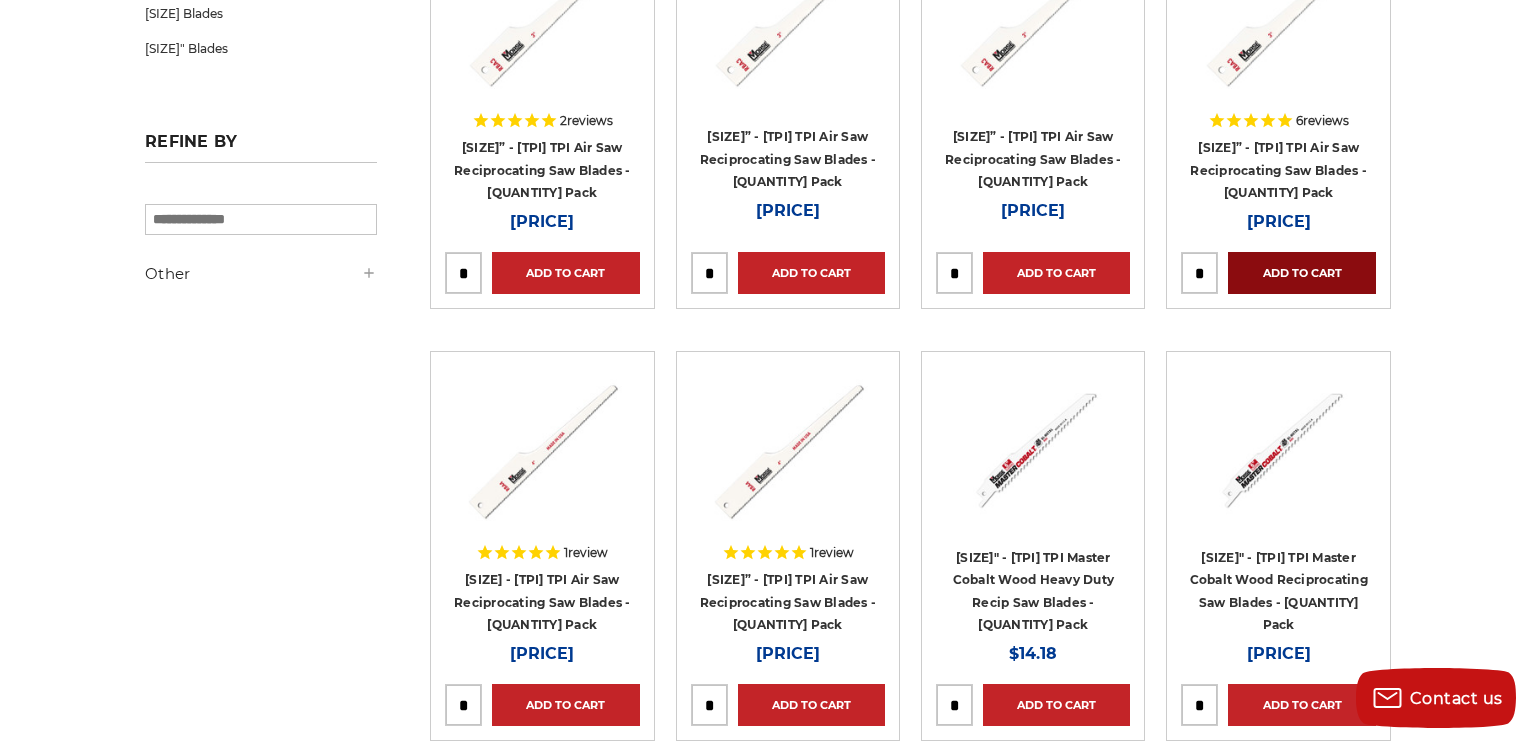 click on "Add to Cart" at bounding box center (1301, 273) 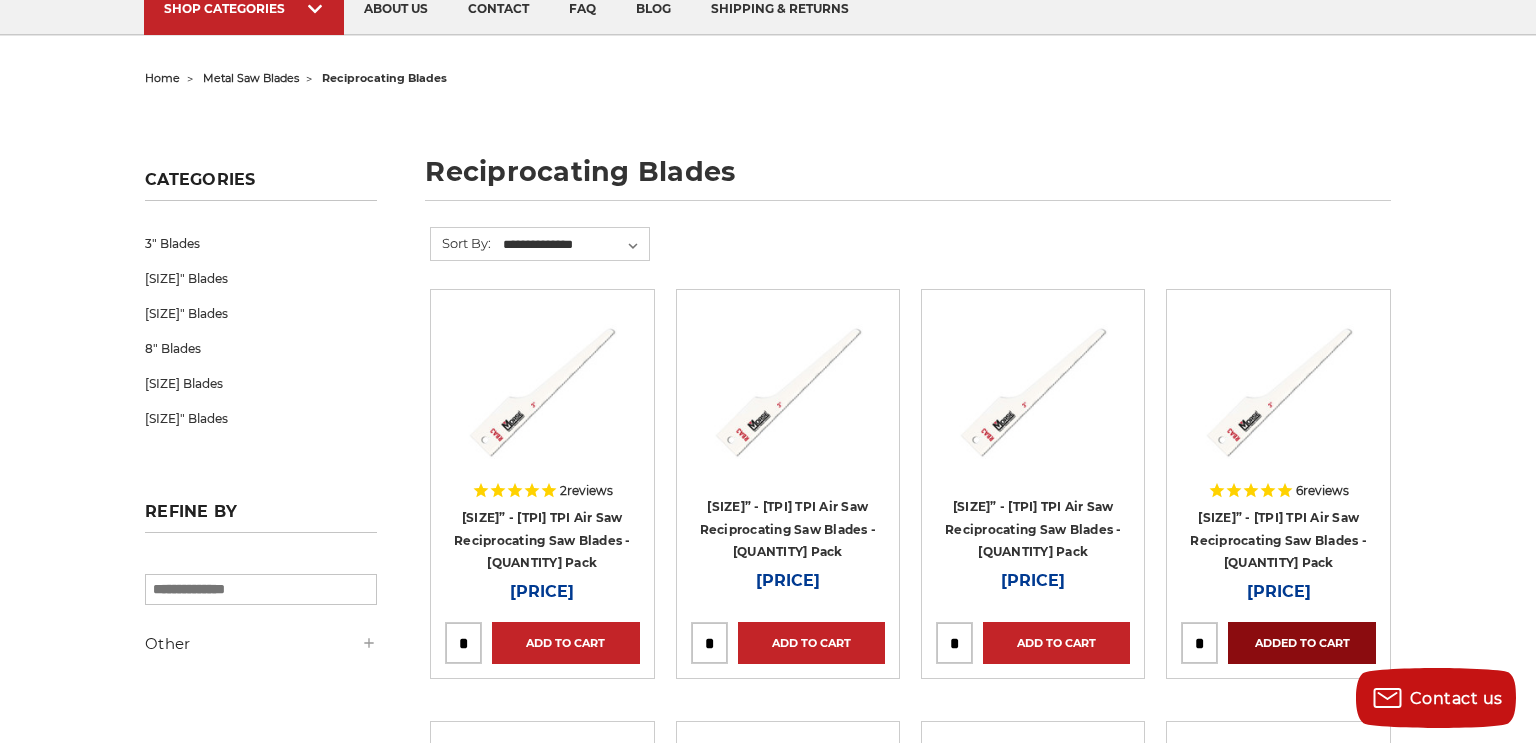 scroll, scrollTop: 0, scrollLeft: 0, axis: both 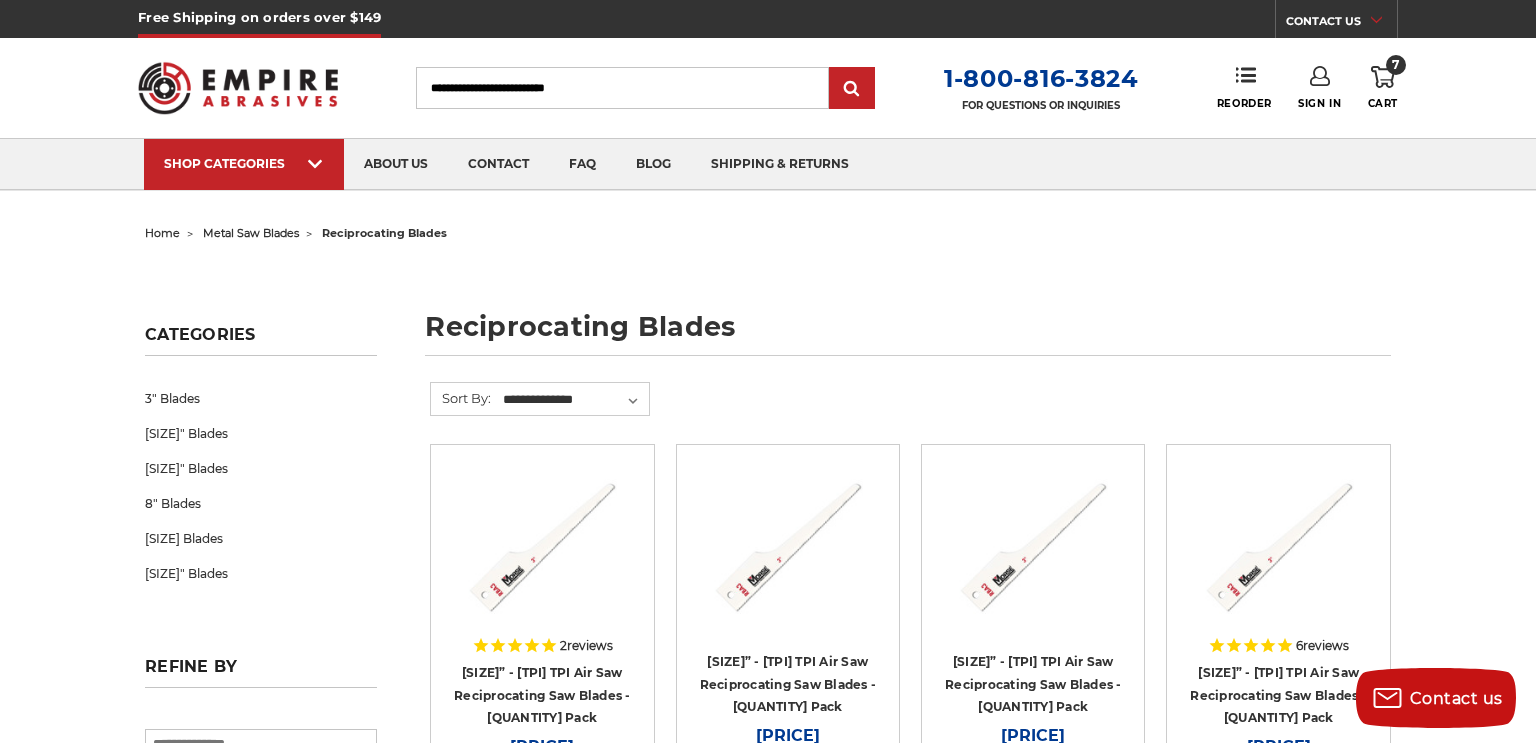 click on "7" at bounding box center [1396, 65] 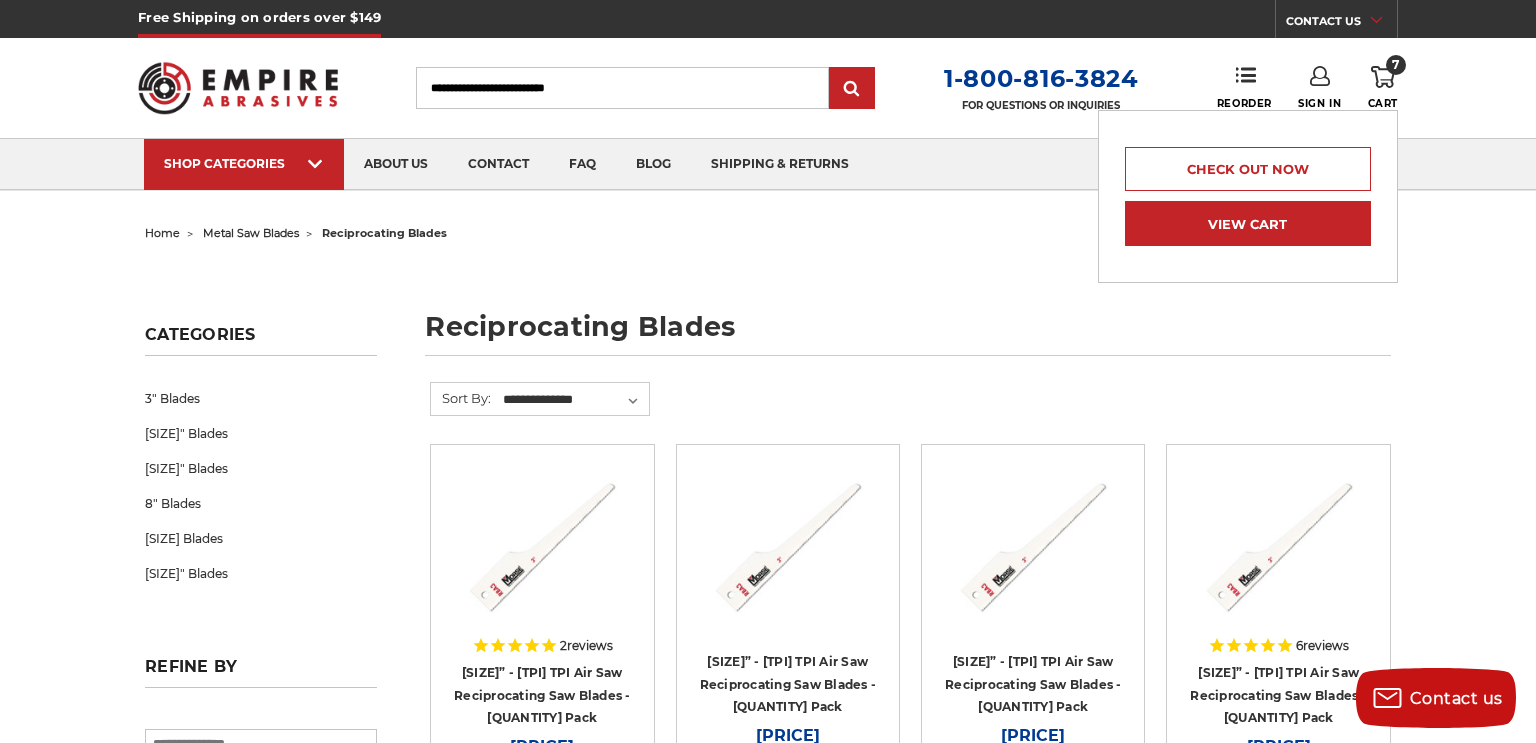 click on "View Cart" at bounding box center [1248, 223] 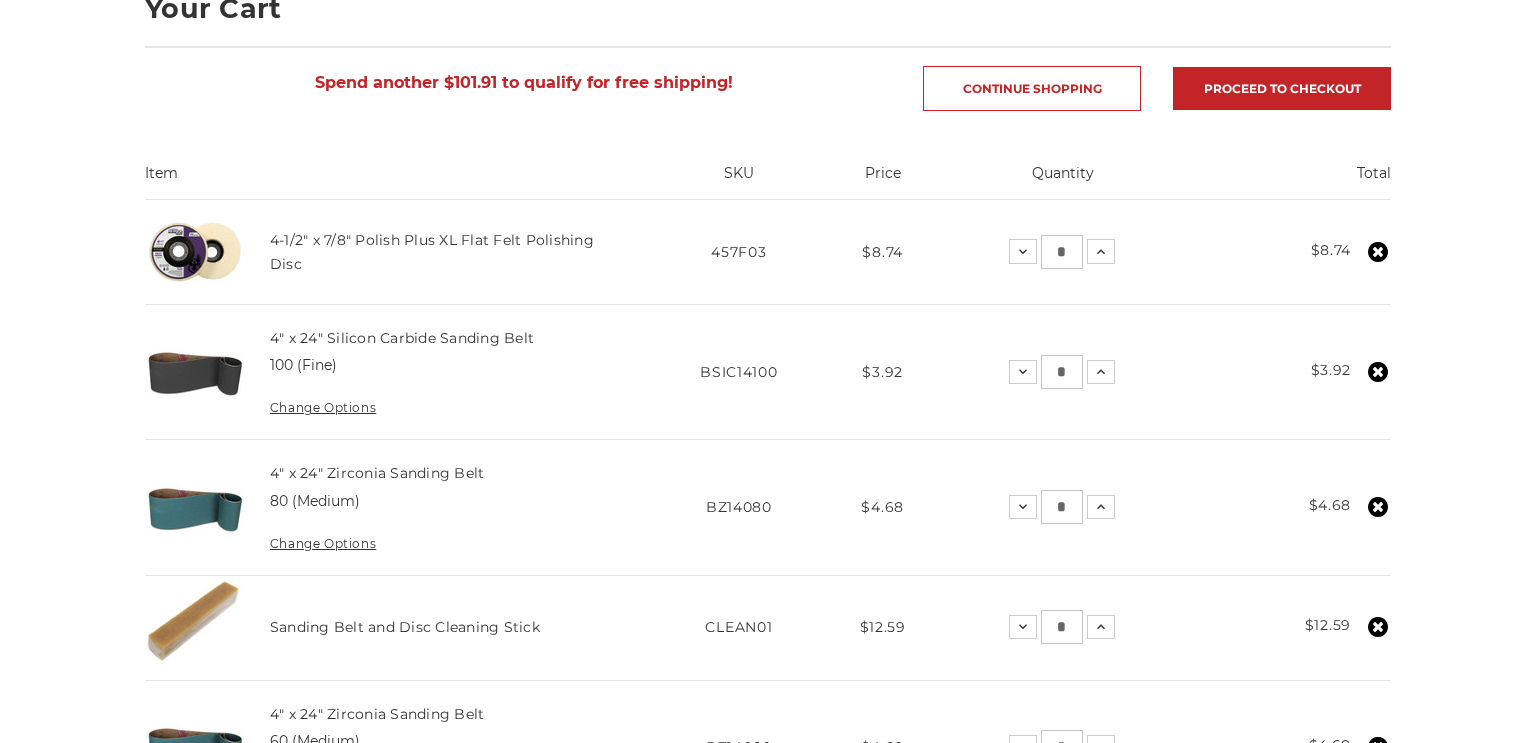 scroll, scrollTop: 322, scrollLeft: 0, axis: vertical 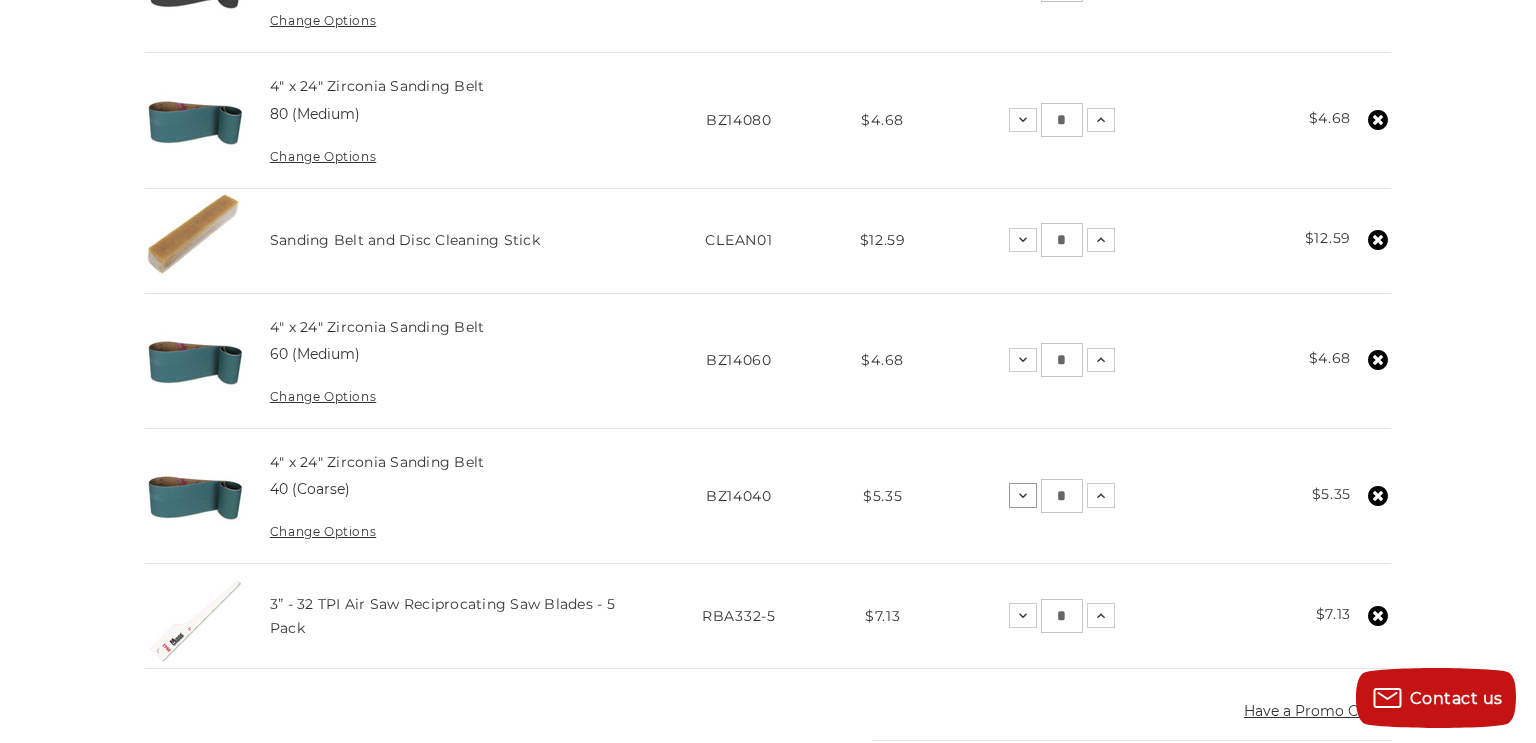 click 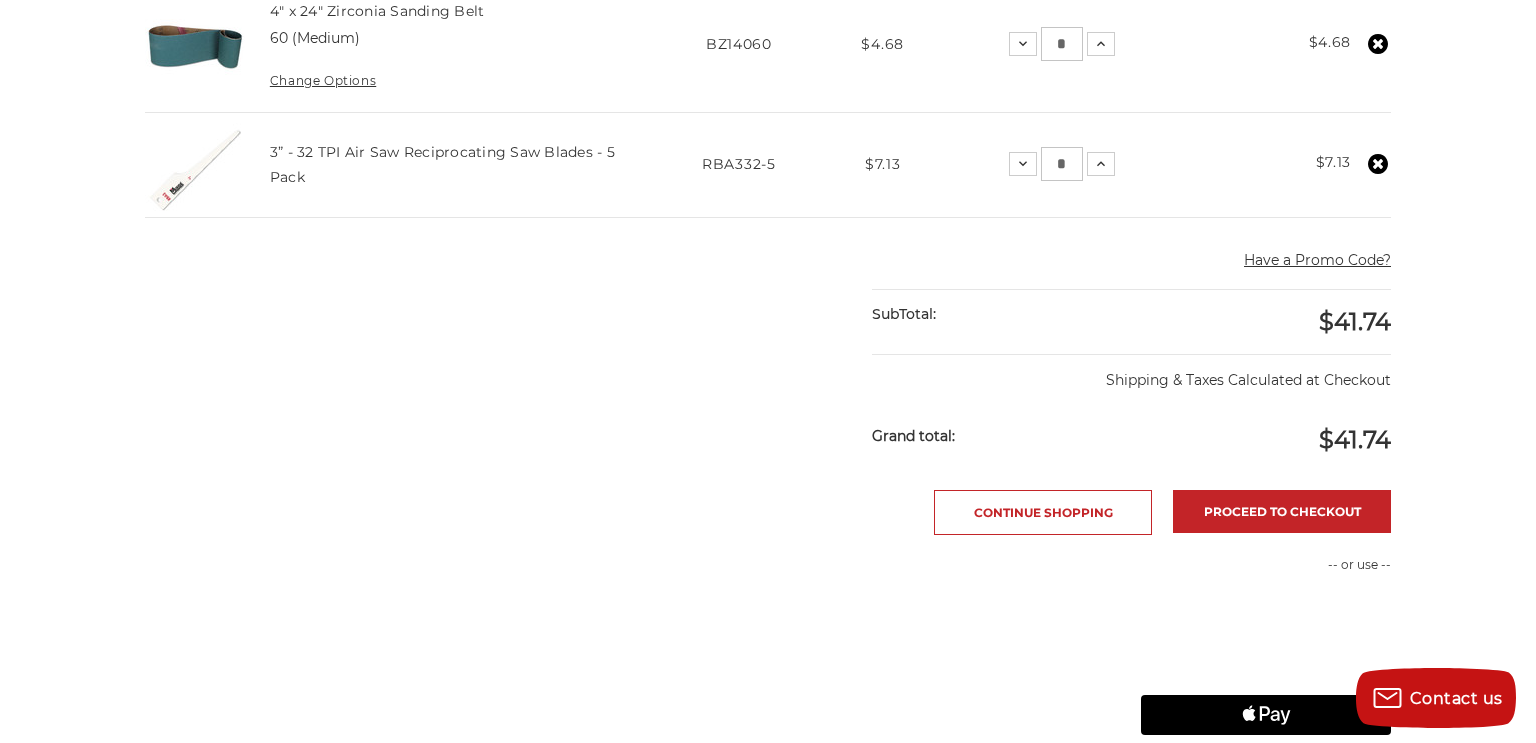 scroll, scrollTop: 1095, scrollLeft: 0, axis: vertical 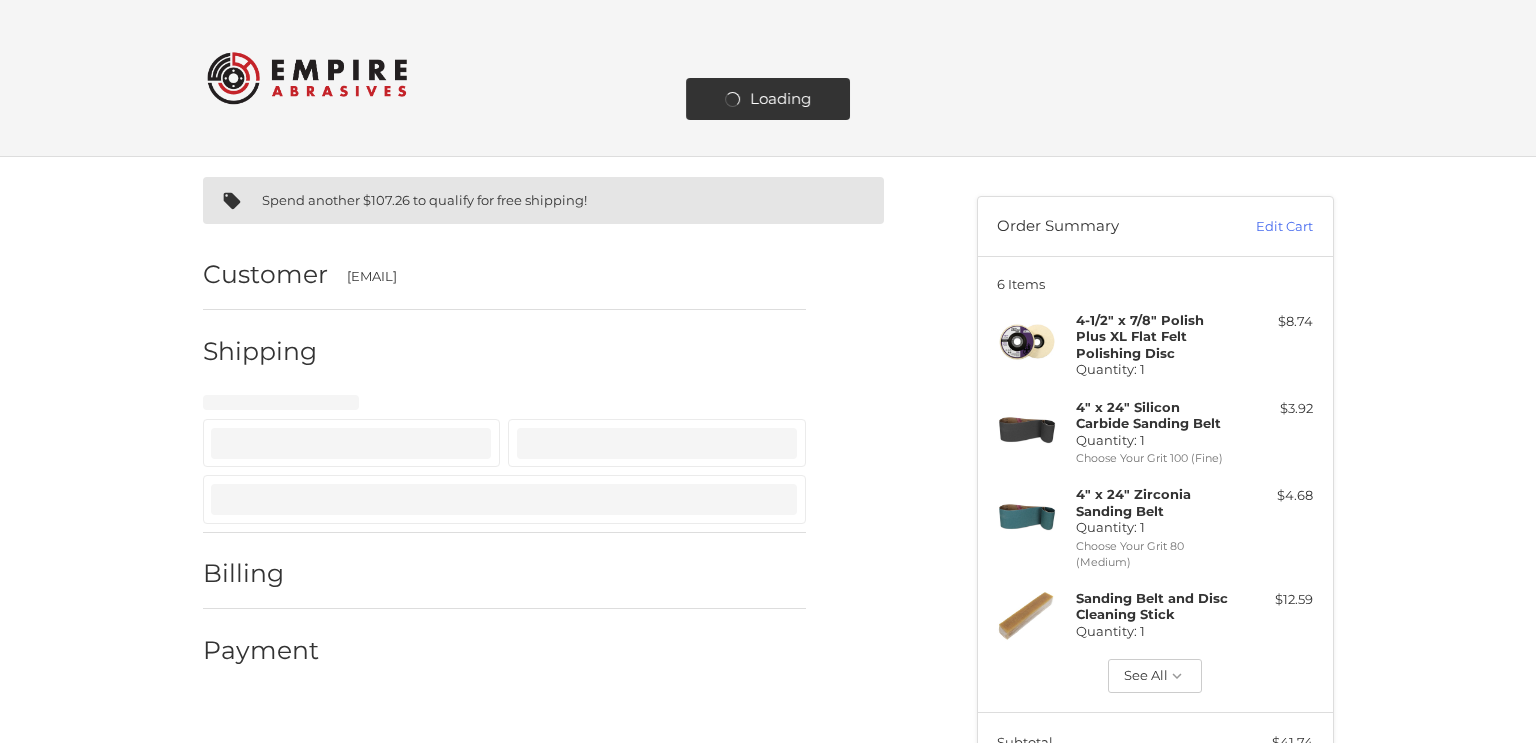 select on "**" 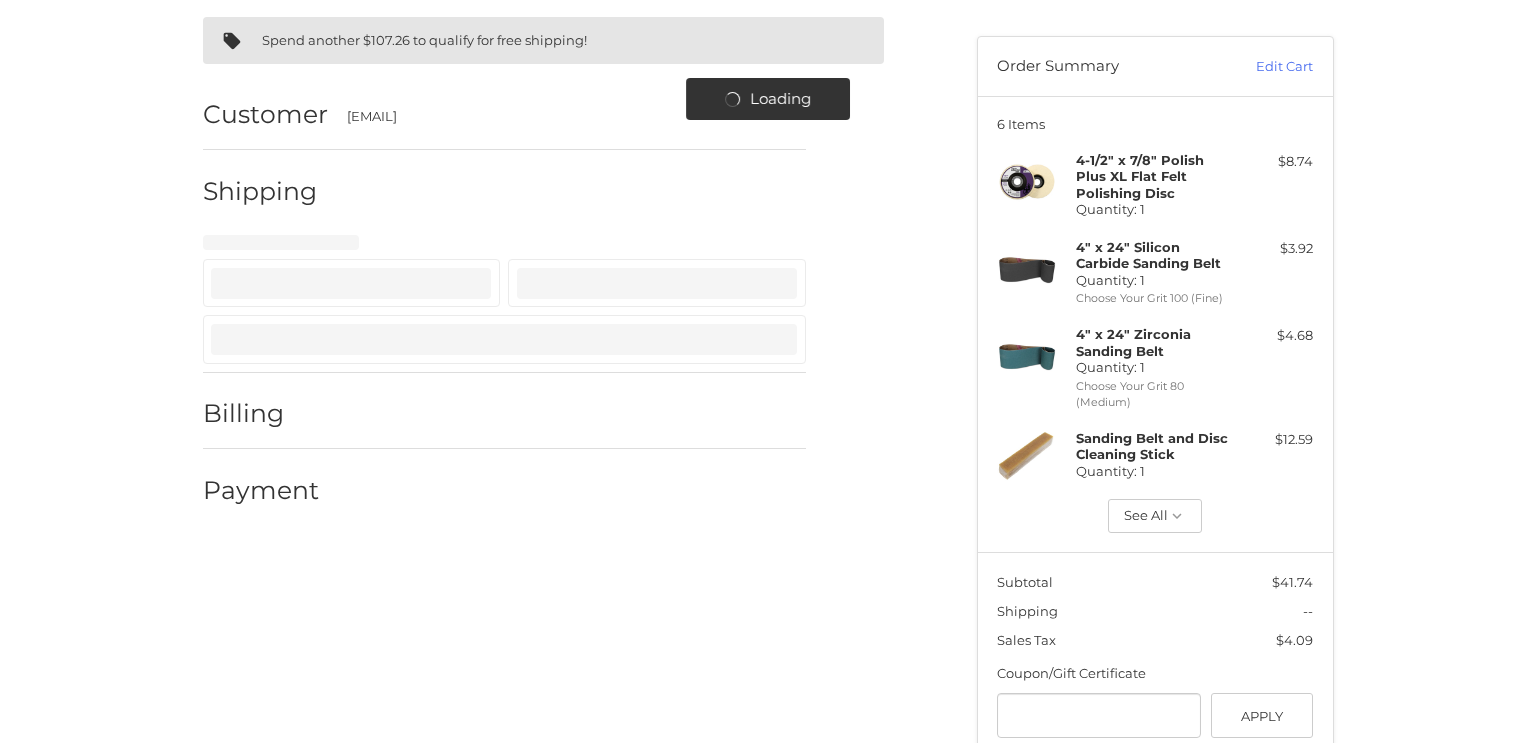 scroll, scrollTop: 0, scrollLeft: 0, axis: both 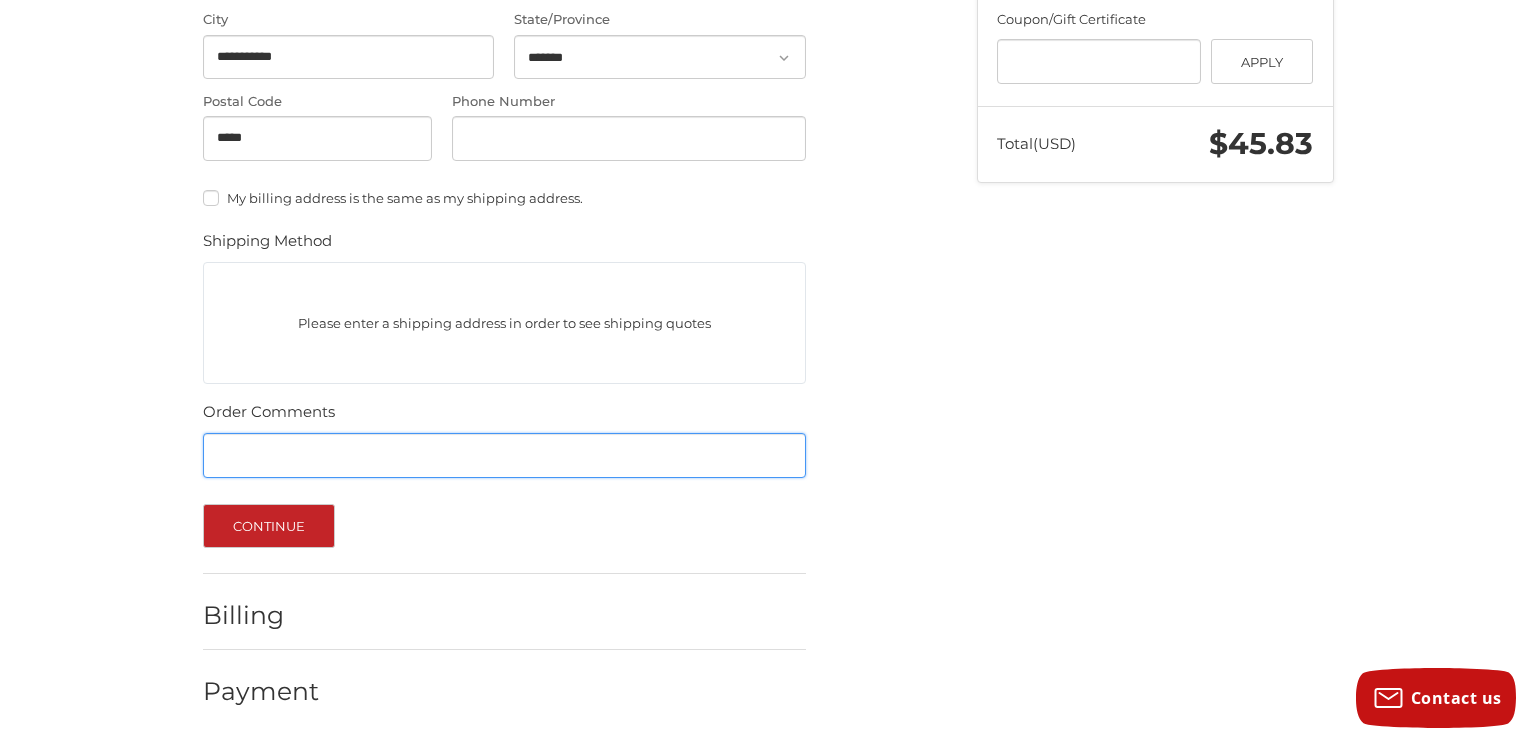 click on "Order Comments" at bounding box center [504, 455] 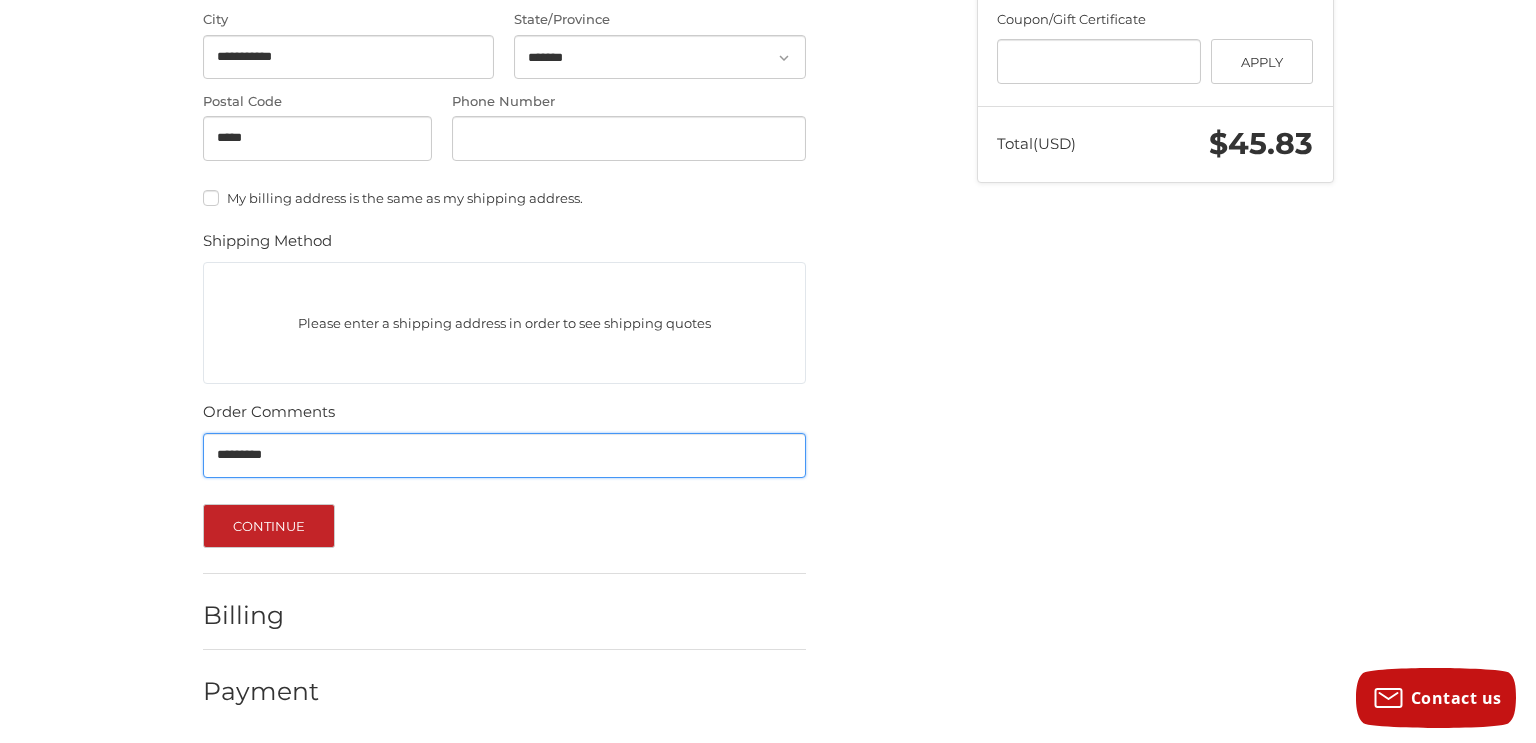 type on "*********" 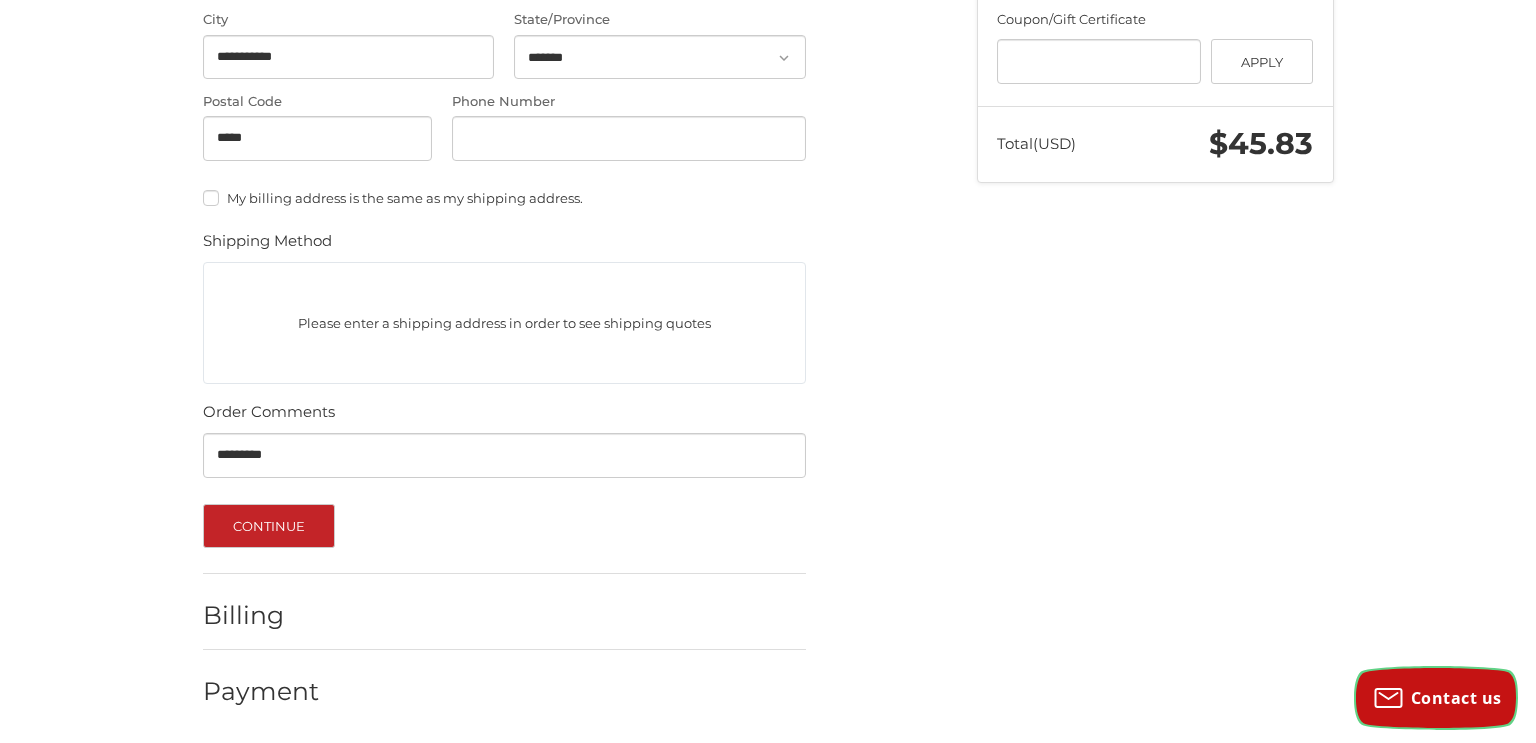 click on "Contact us" at bounding box center [1436, 698] 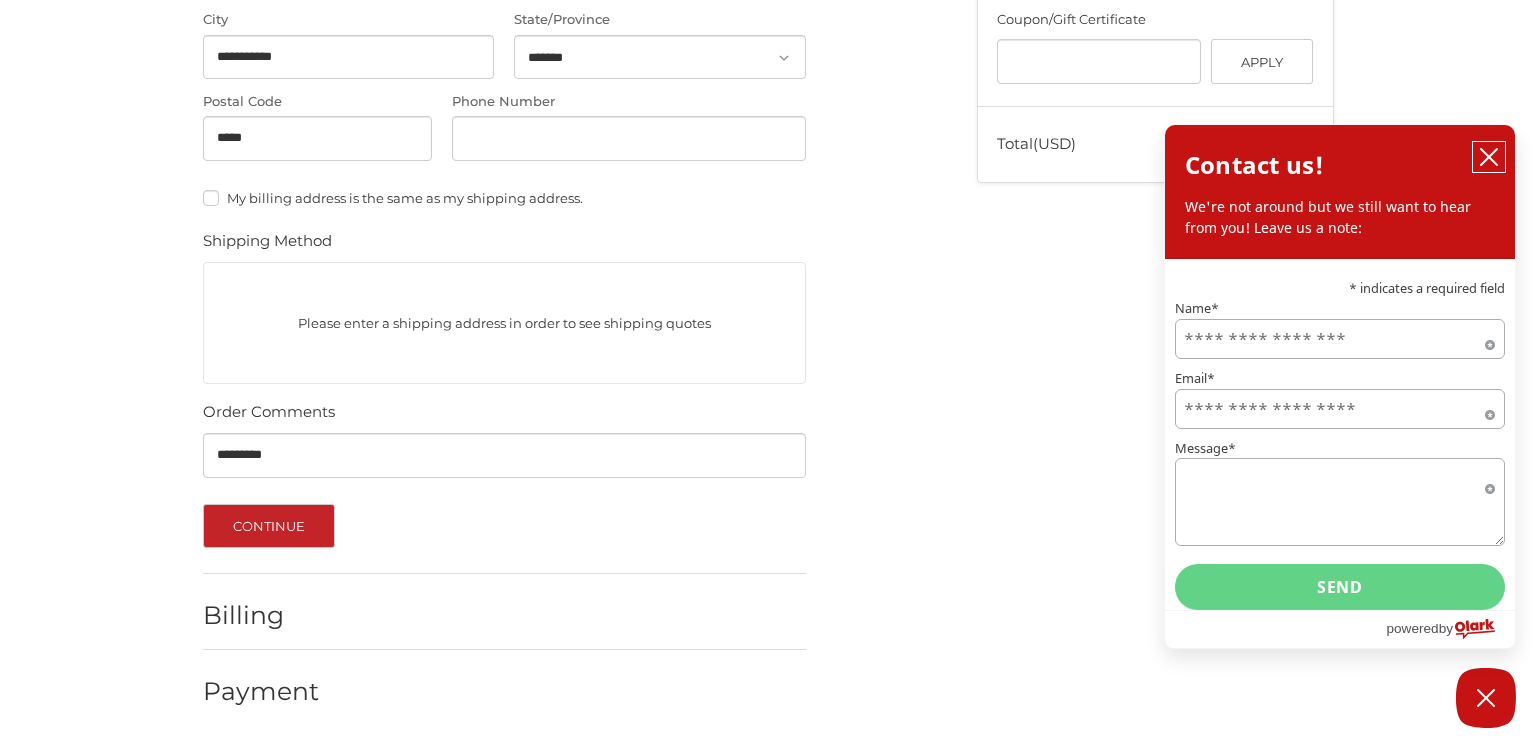 click 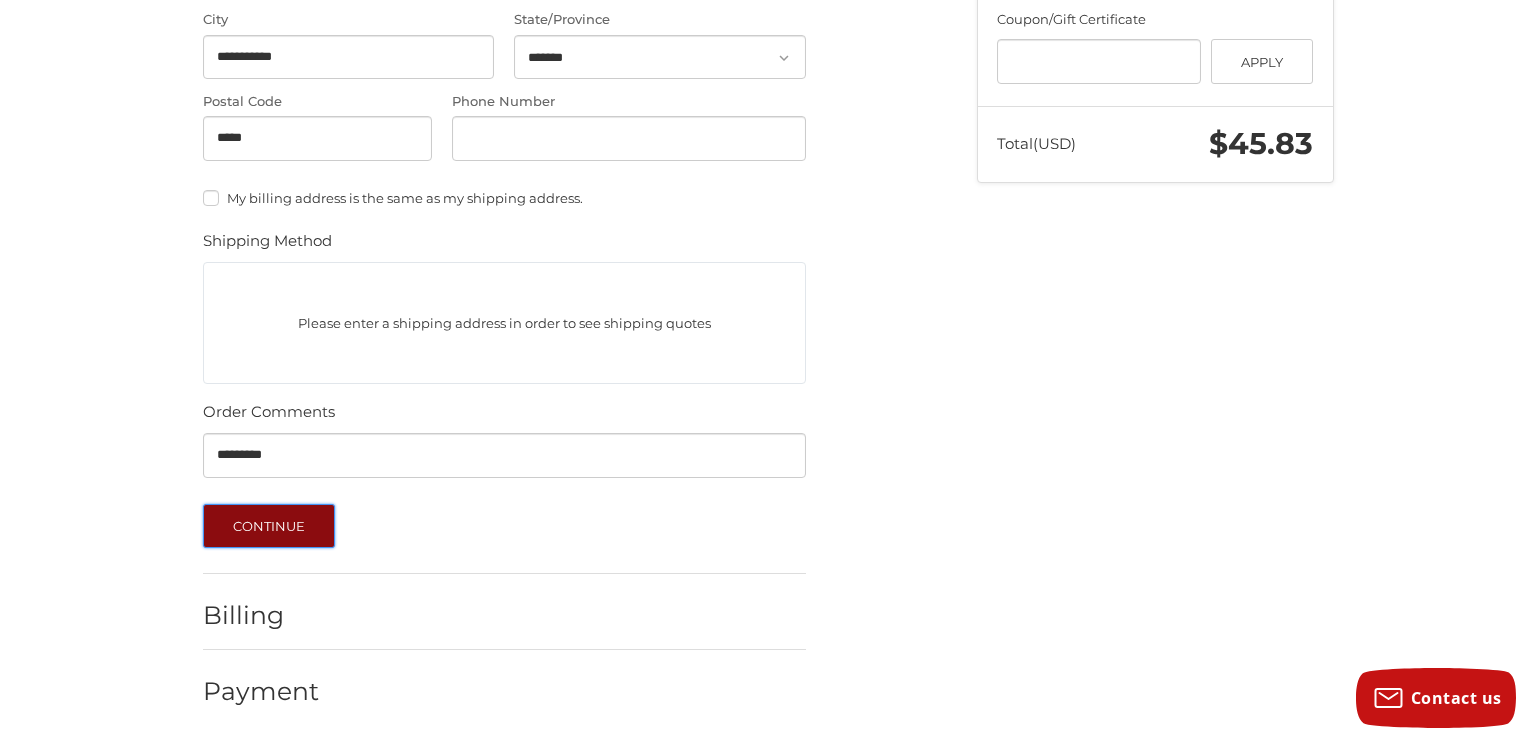 click on "Continue" at bounding box center [269, 526] 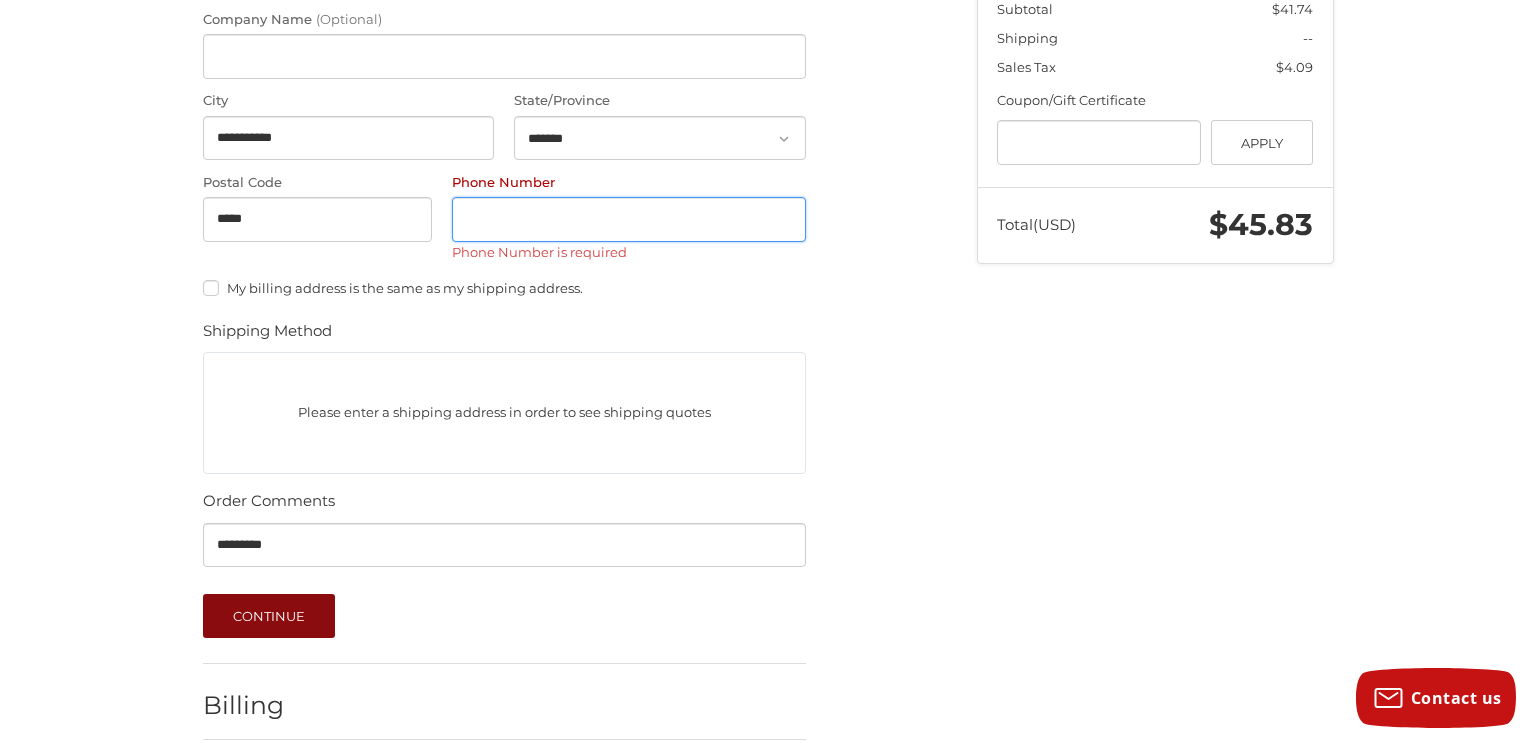 scroll, scrollTop: 578, scrollLeft: 0, axis: vertical 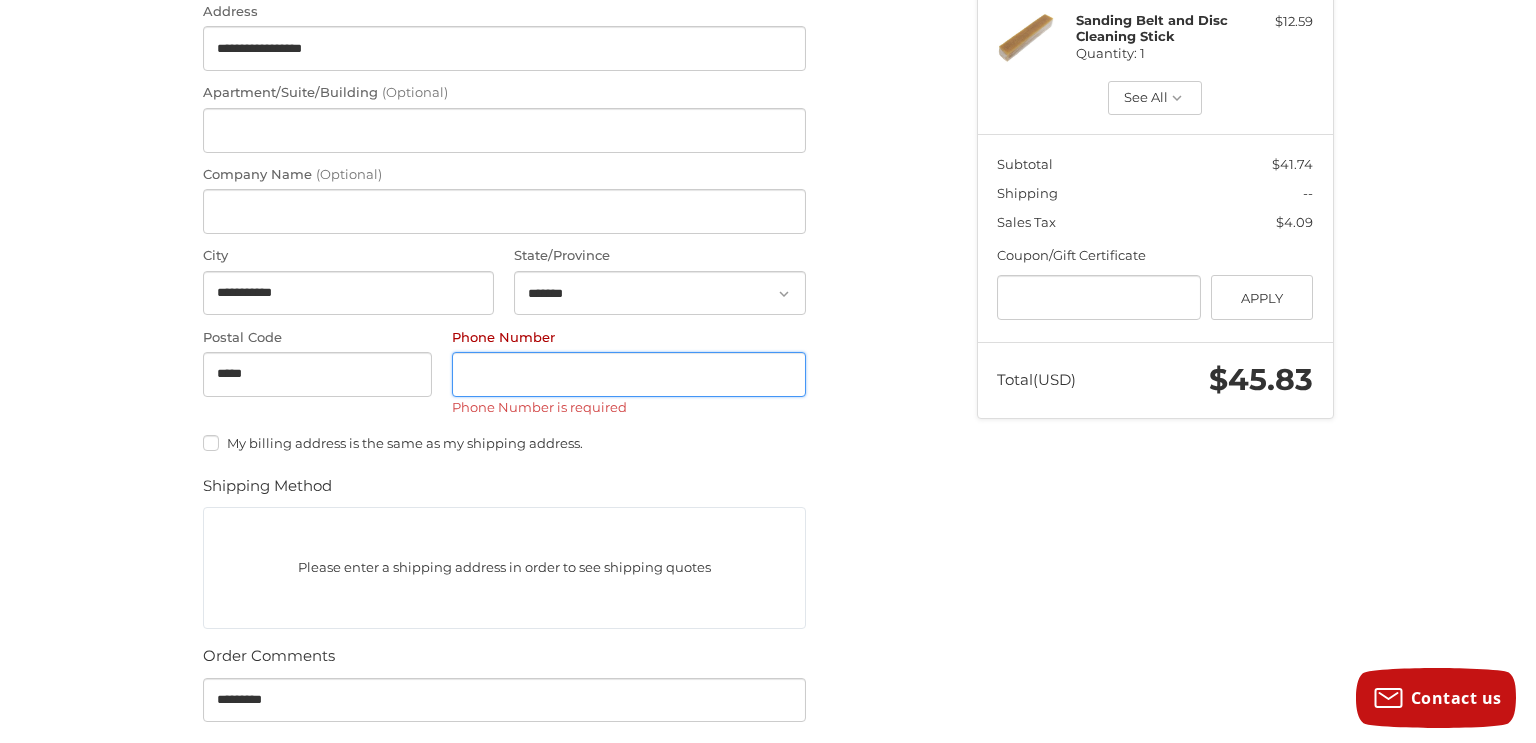 click on "Phone Number" at bounding box center (629, 374) 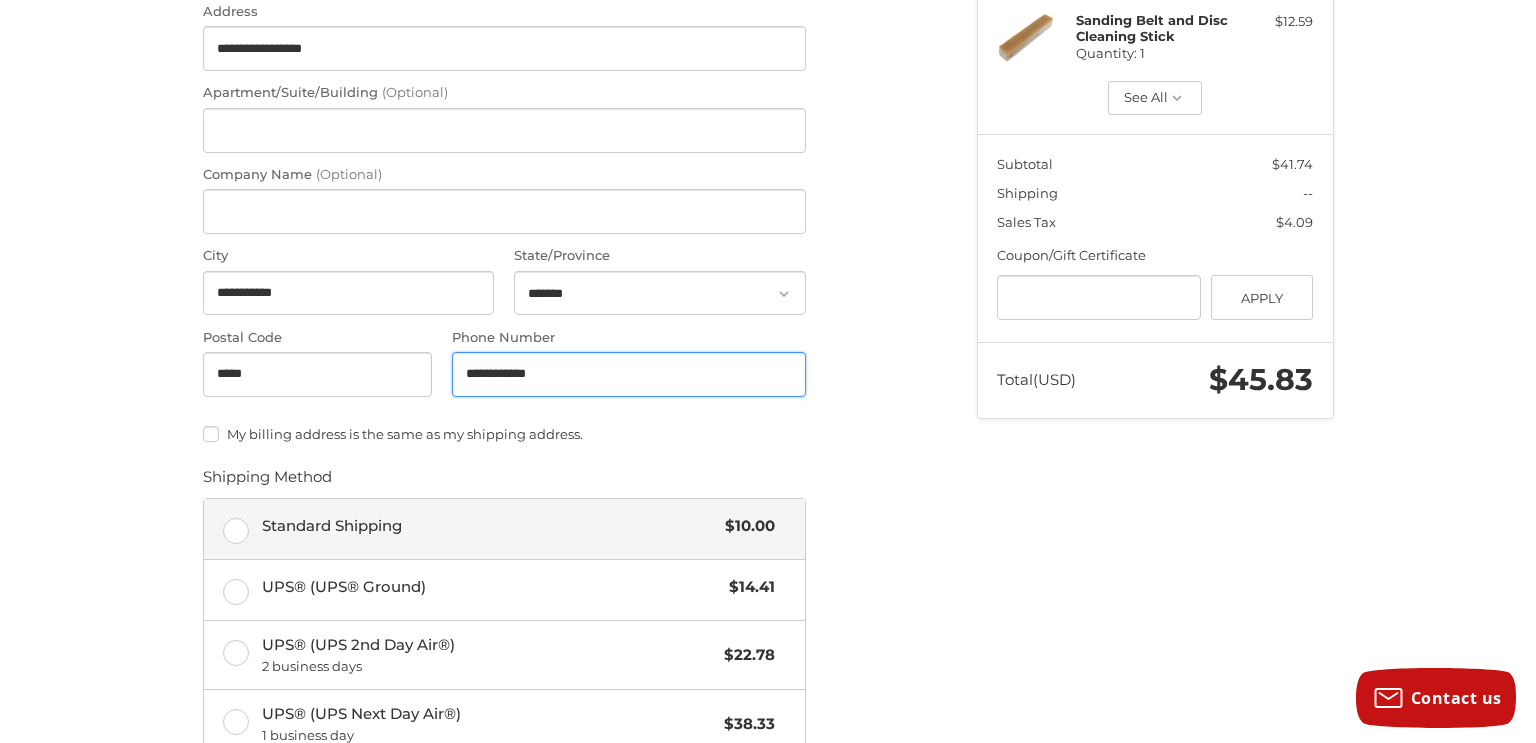 type on "**********" 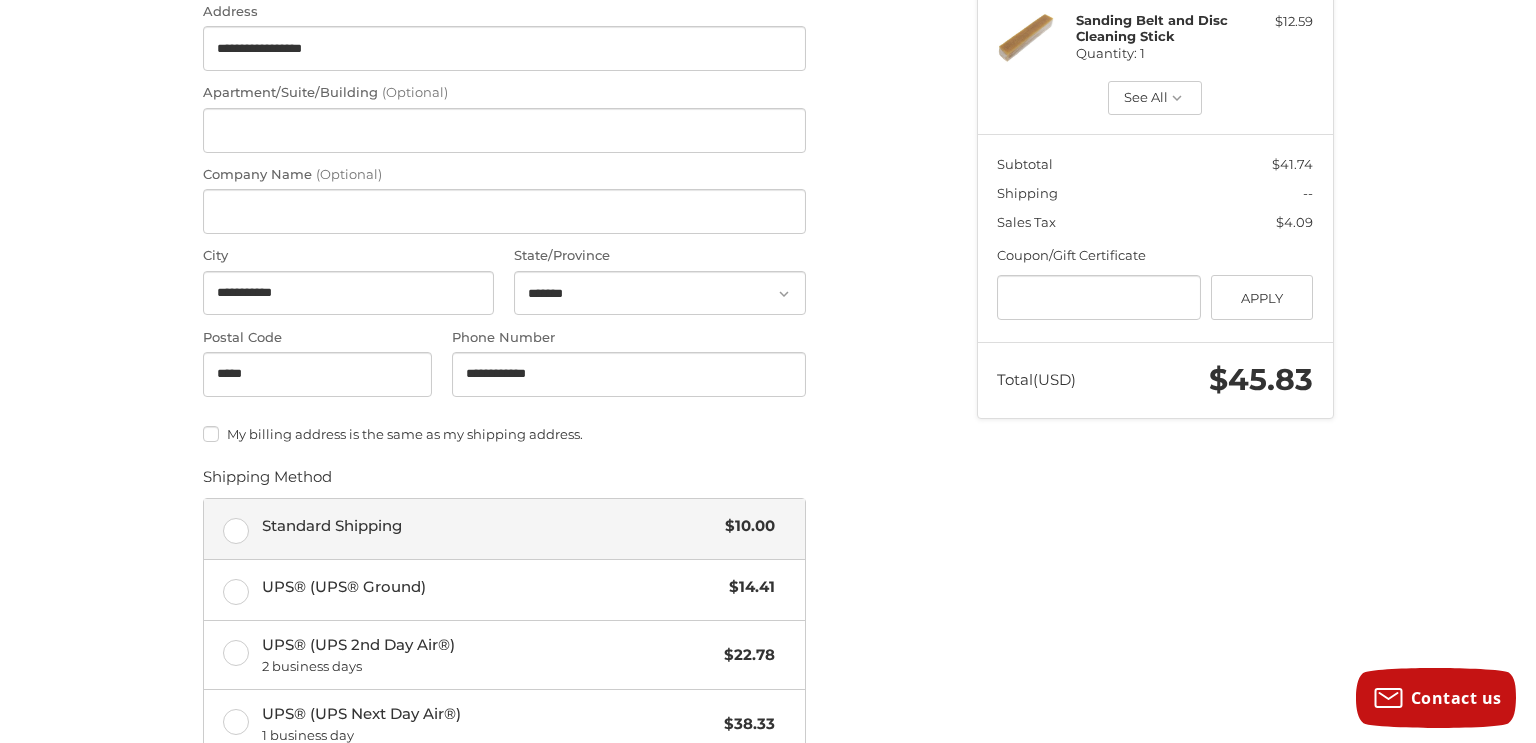 click on "Standard Shipping $10.00" at bounding box center (504, 529) 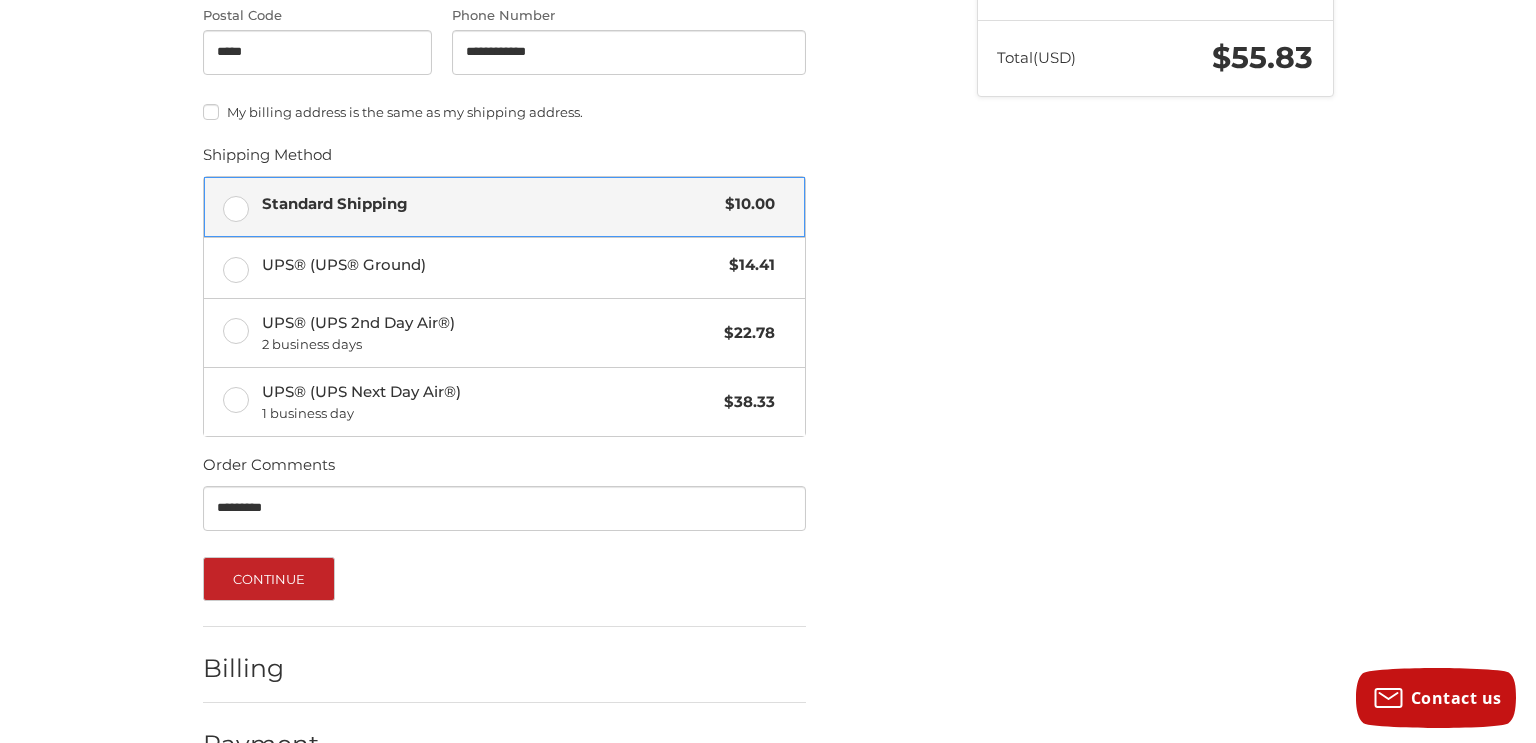 scroll, scrollTop: 952, scrollLeft: 0, axis: vertical 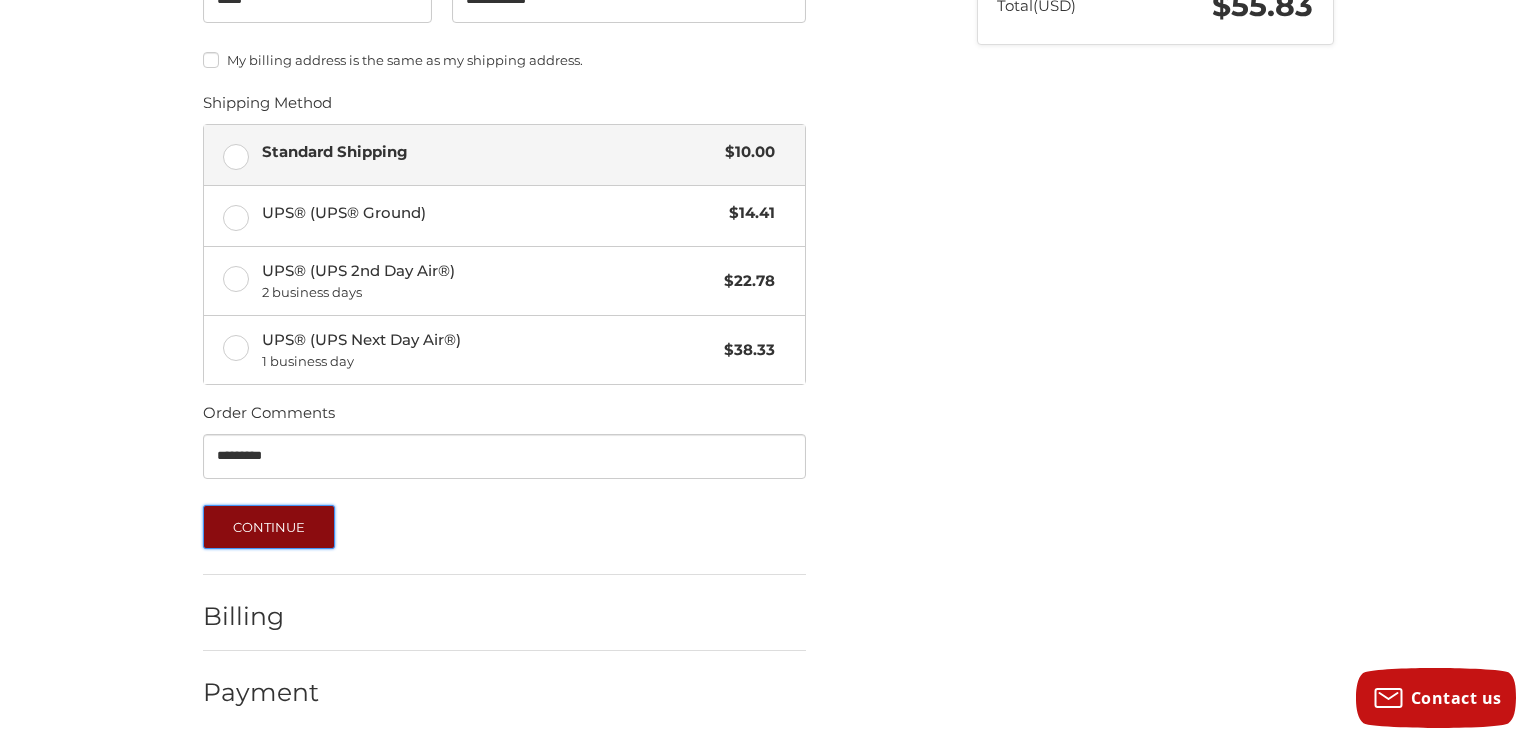 click on "Continue" at bounding box center (269, 527) 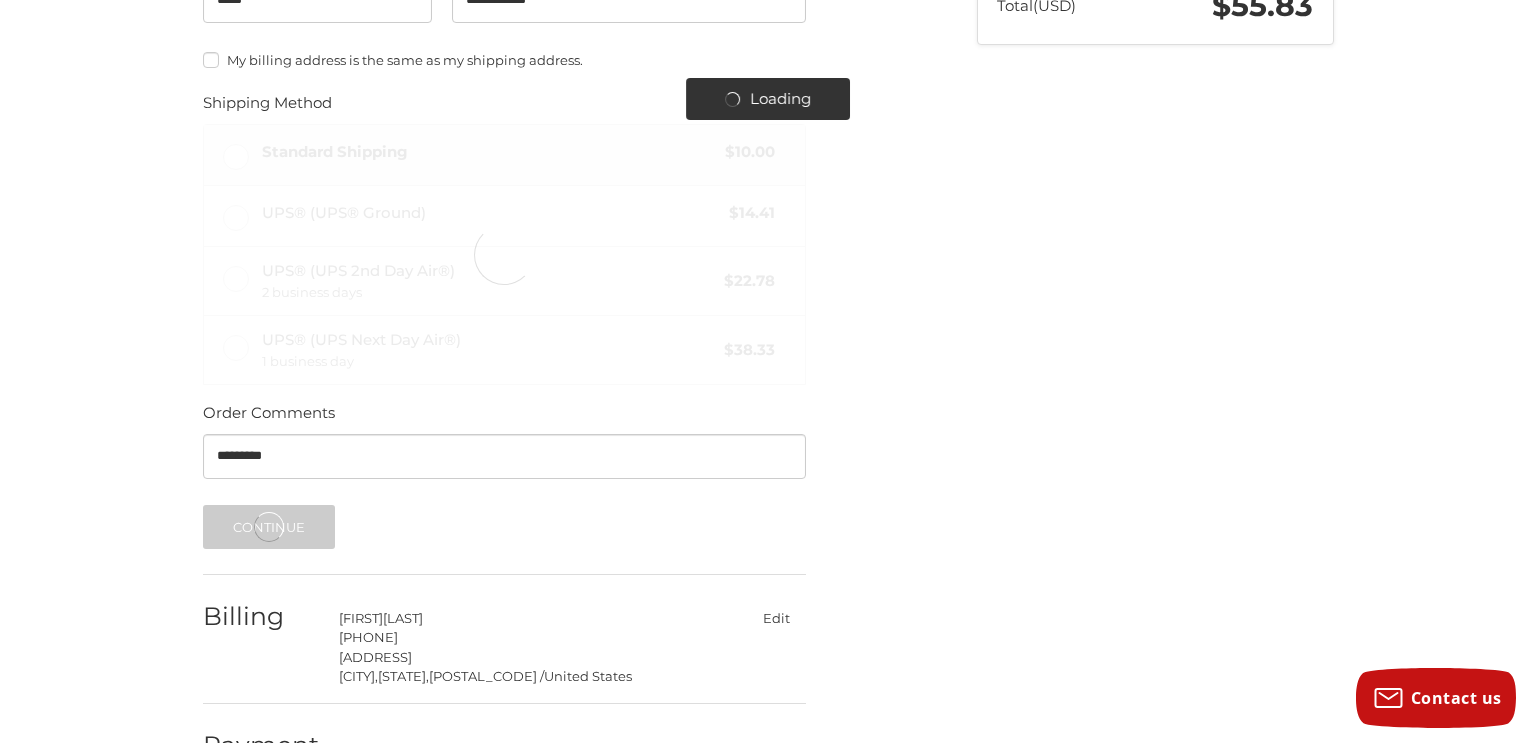 scroll, scrollTop: 290, scrollLeft: 0, axis: vertical 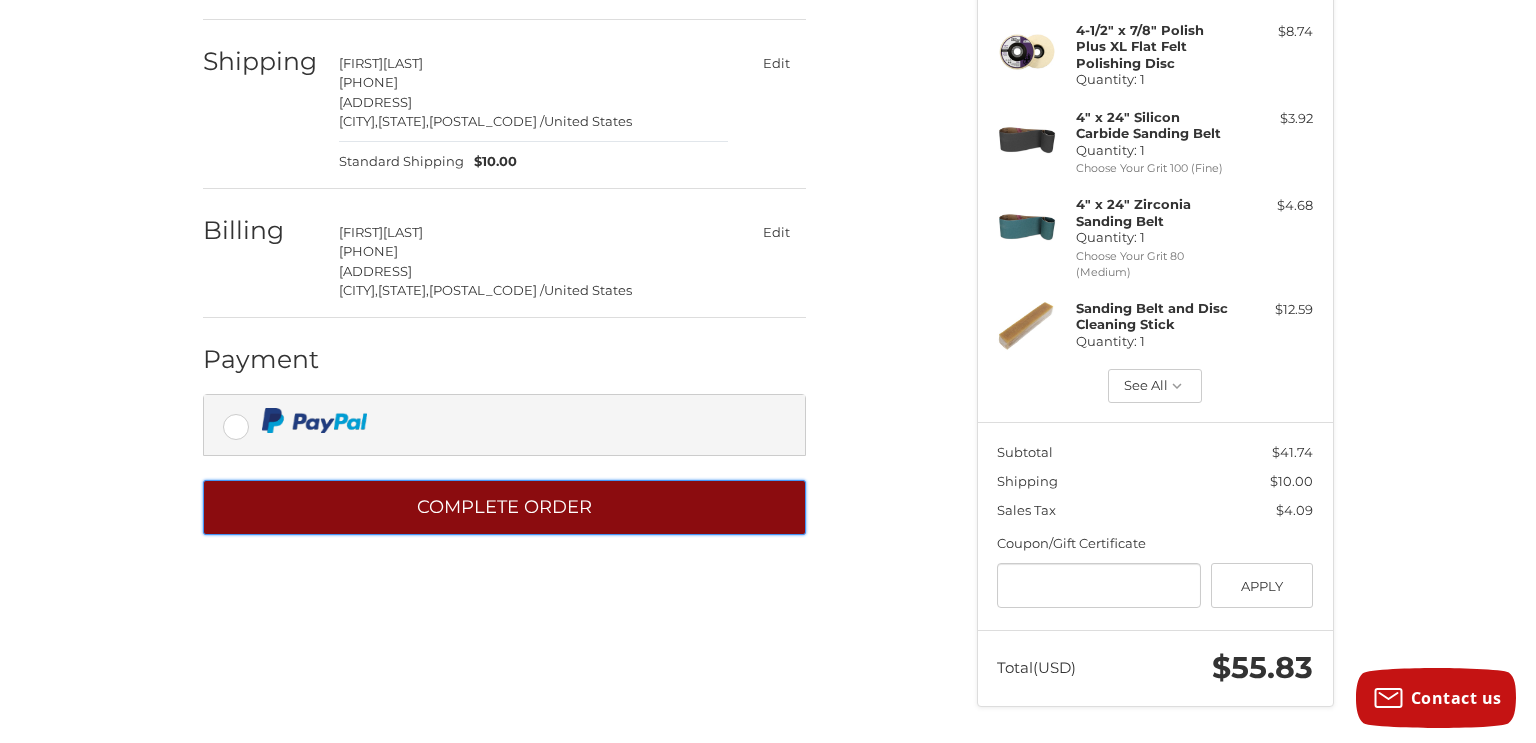 click on "Complete order" at bounding box center (504, 507) 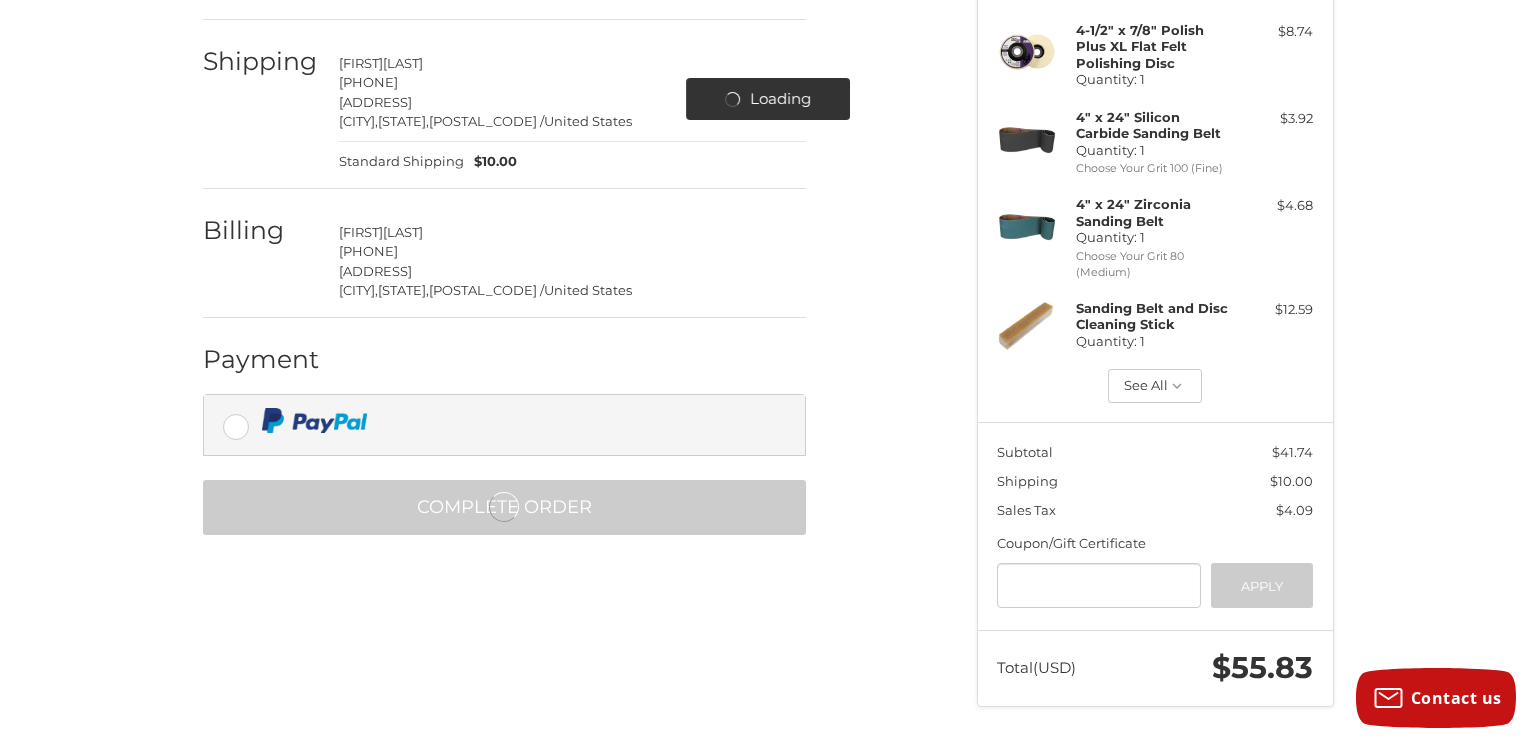 scroll, scrollTop: 0, scrollLeft: 0, axis: both 